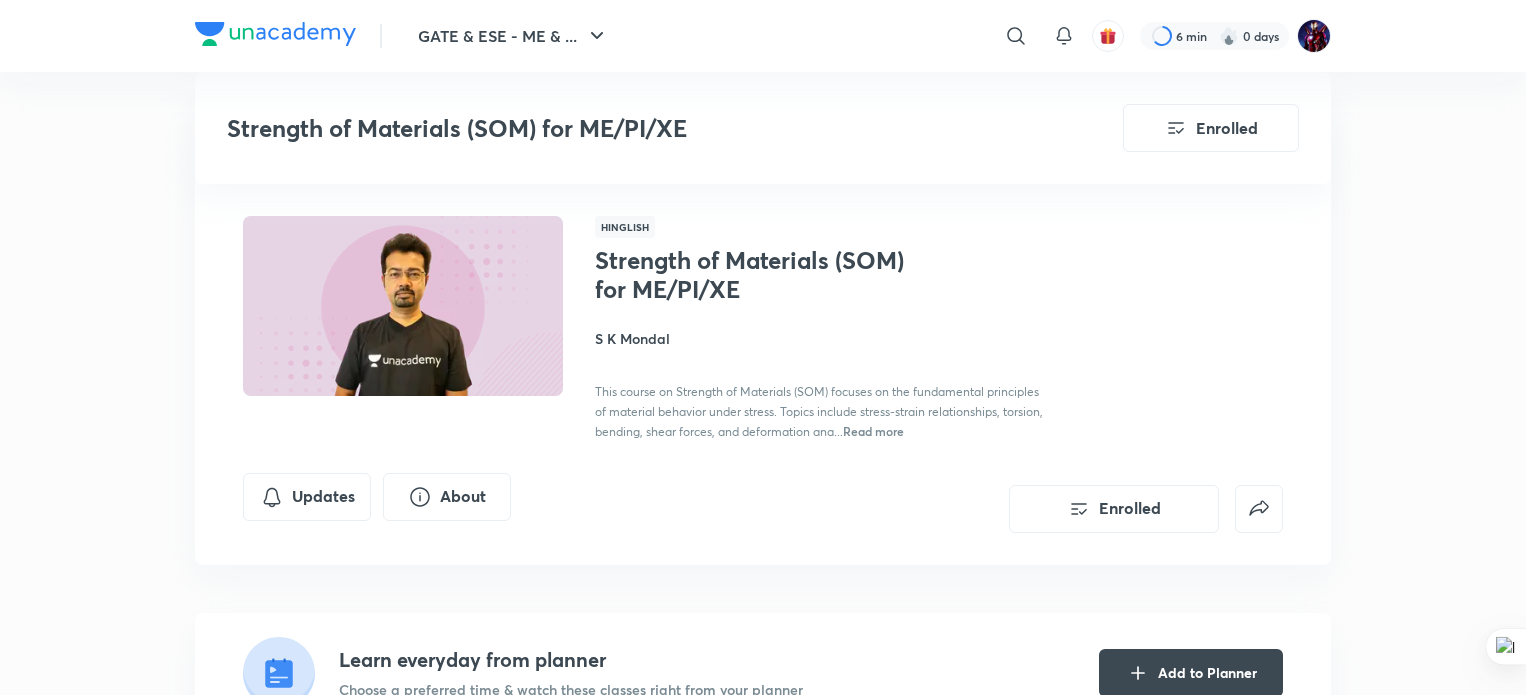 scroll, scrollTop: 2000, scrollLeft: 0, axis: vertical 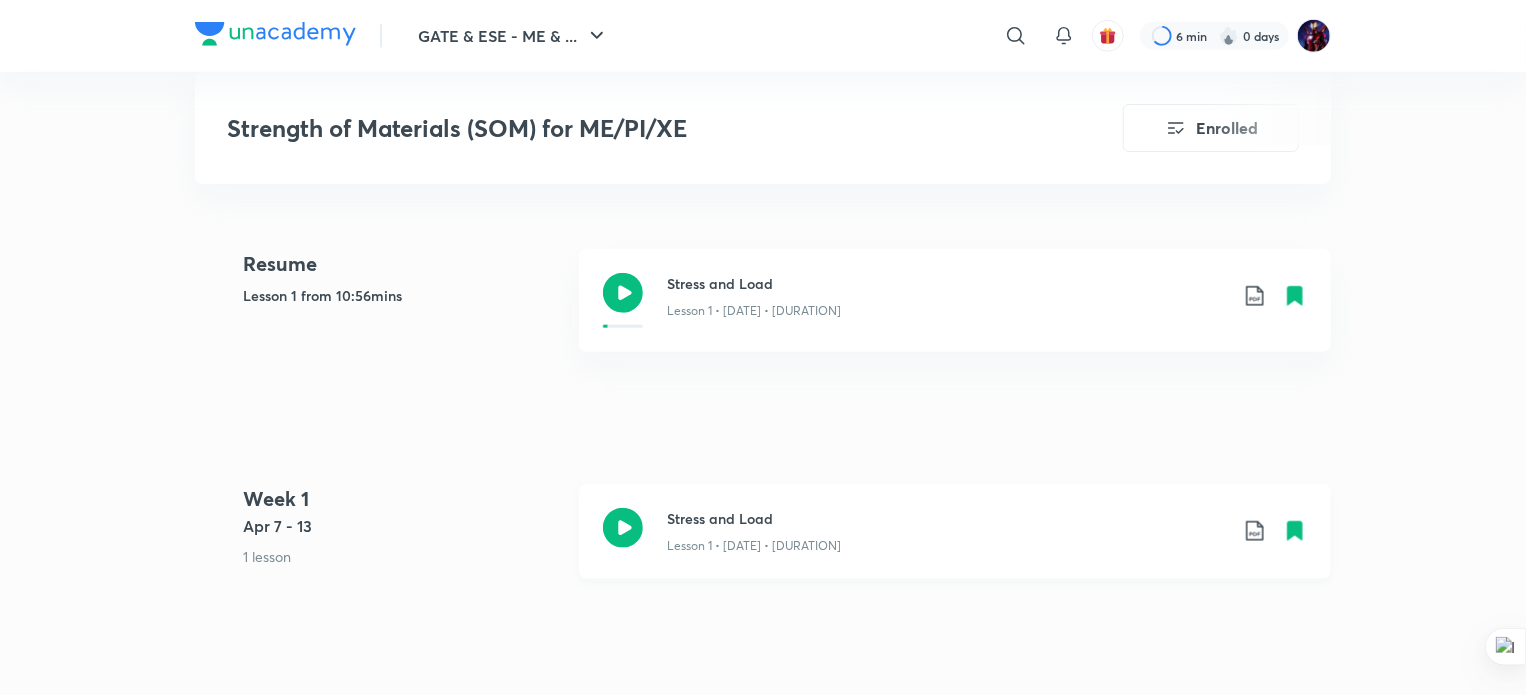 click 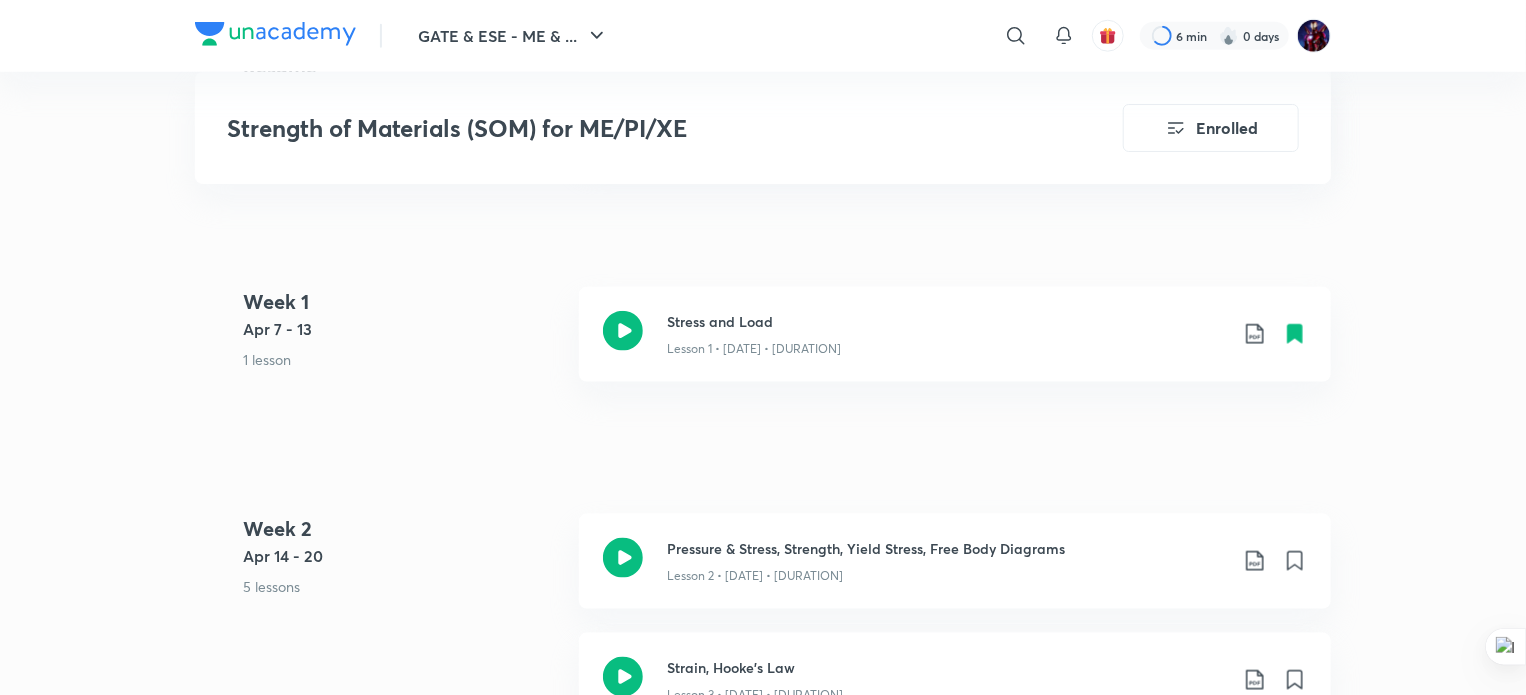 scroll, scrollTop: 1100, scrollLeft: 0, axis: vertical 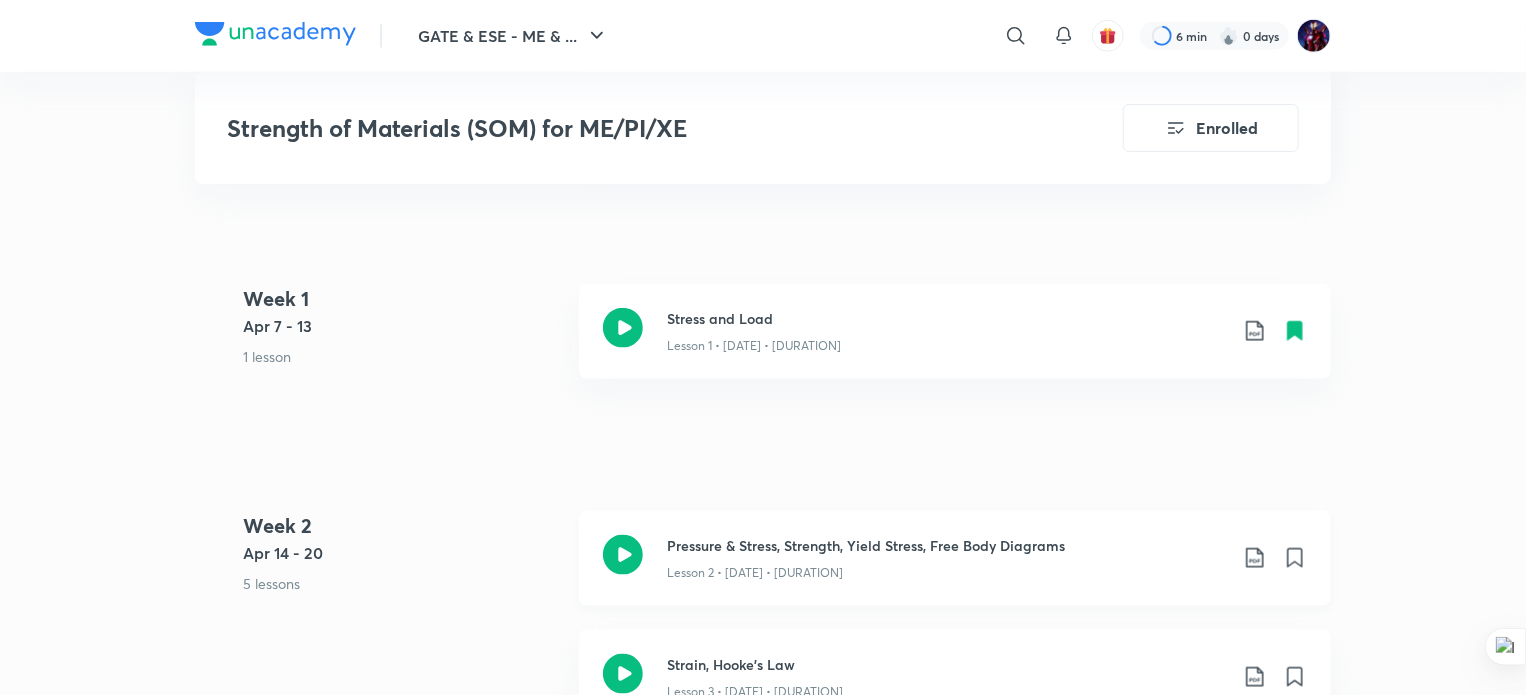 click 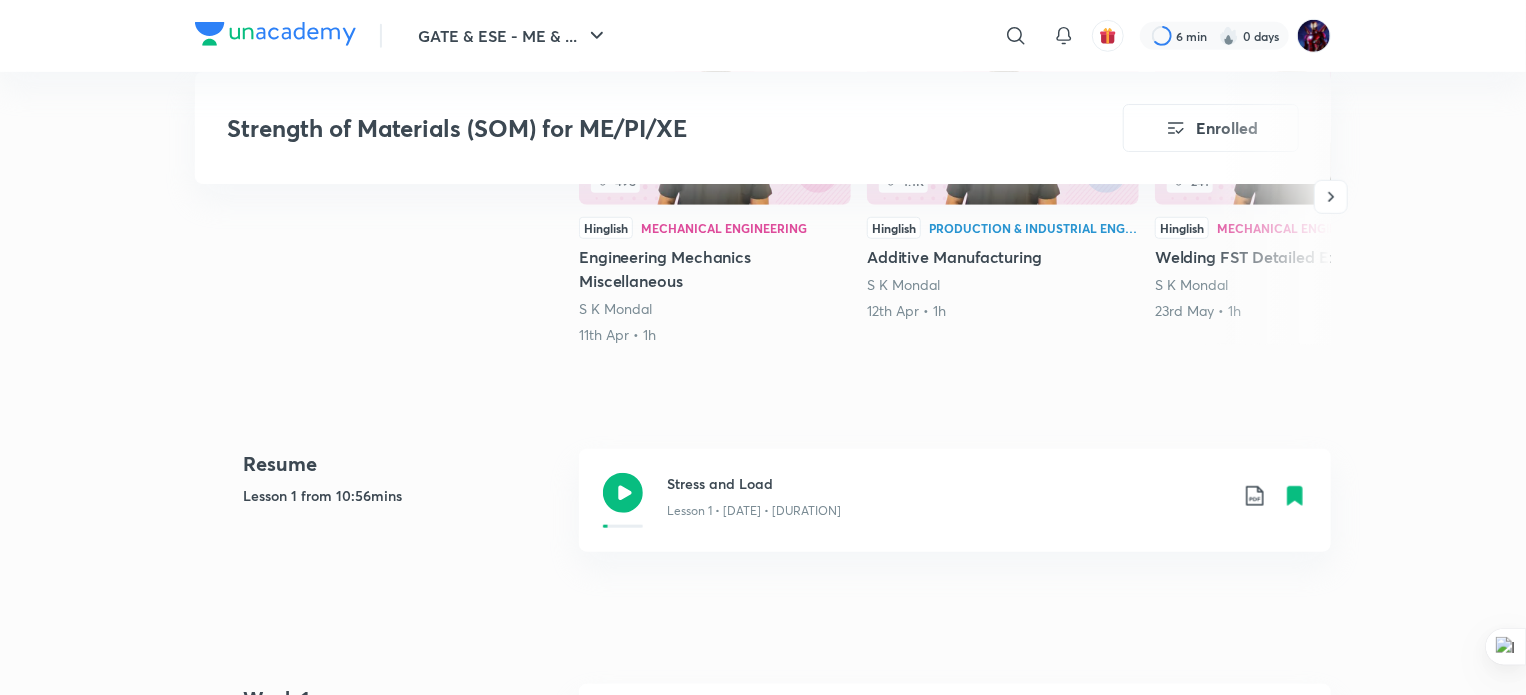 scroll, scrollTop: 0, scrollLeft: 0, axis: both 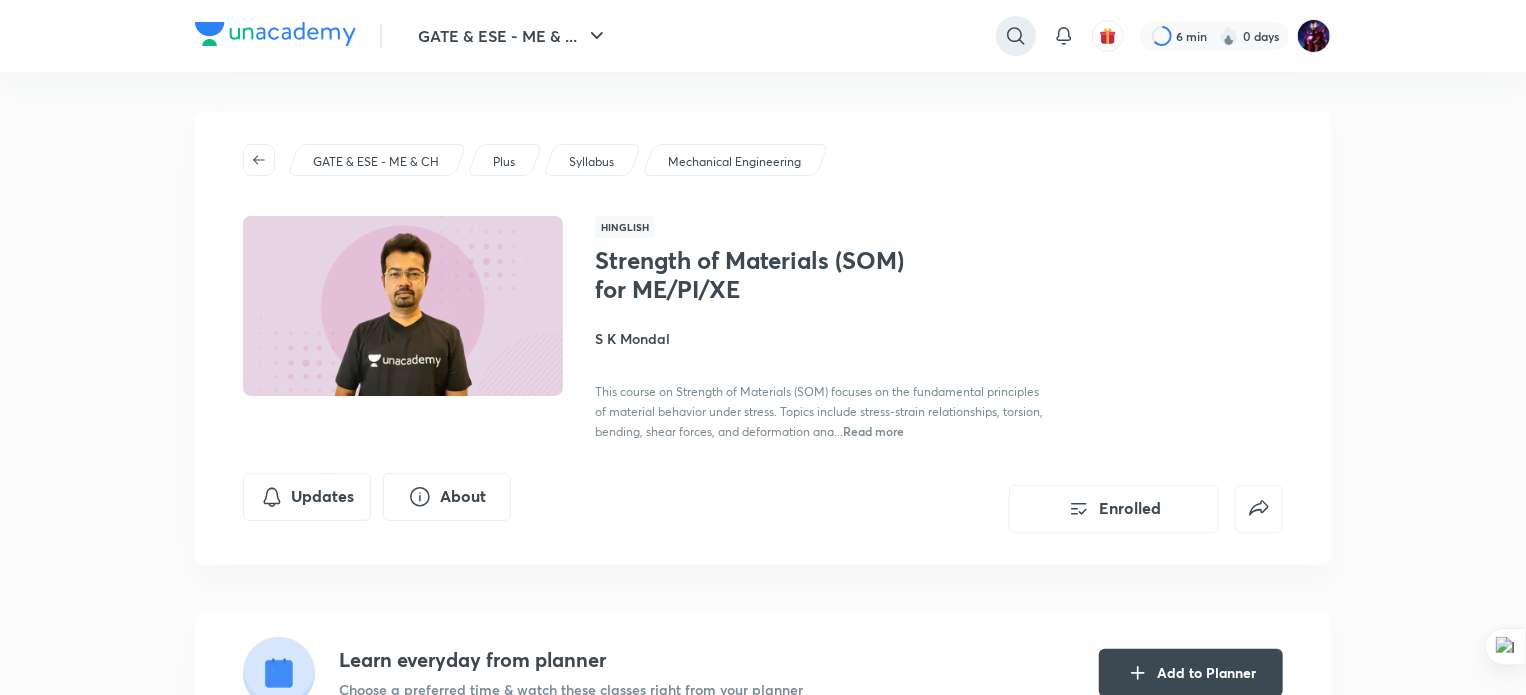 click 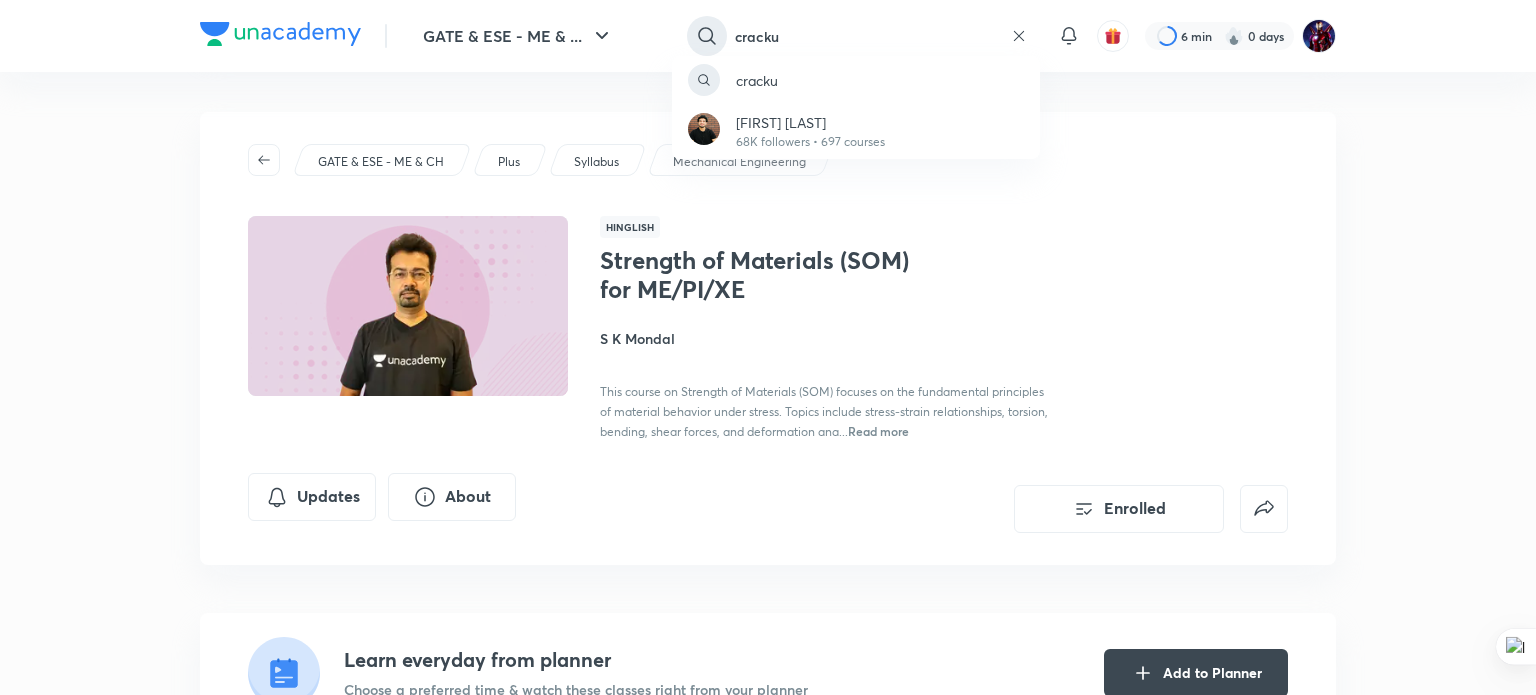 type on "cracku" 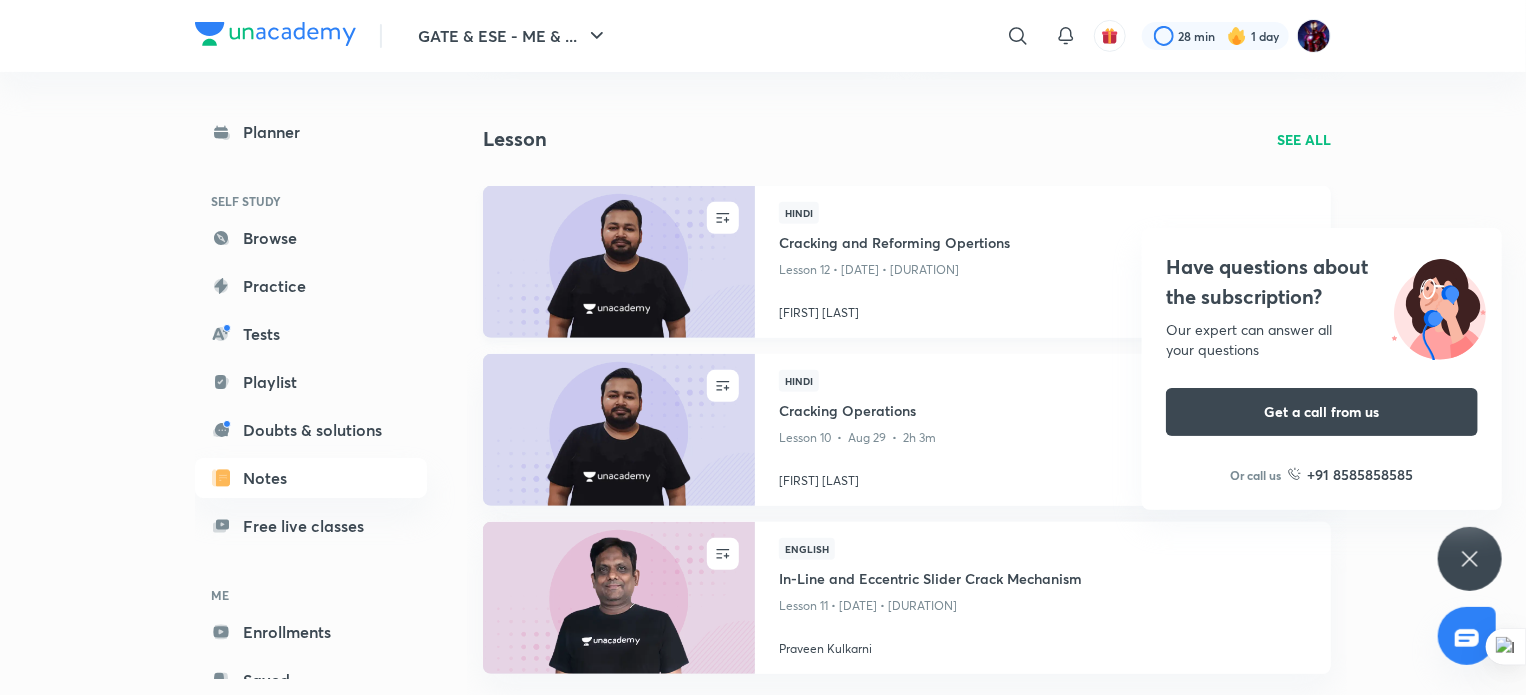 scroll, scrollTop: 0, scrollLeft: 0, axis: both 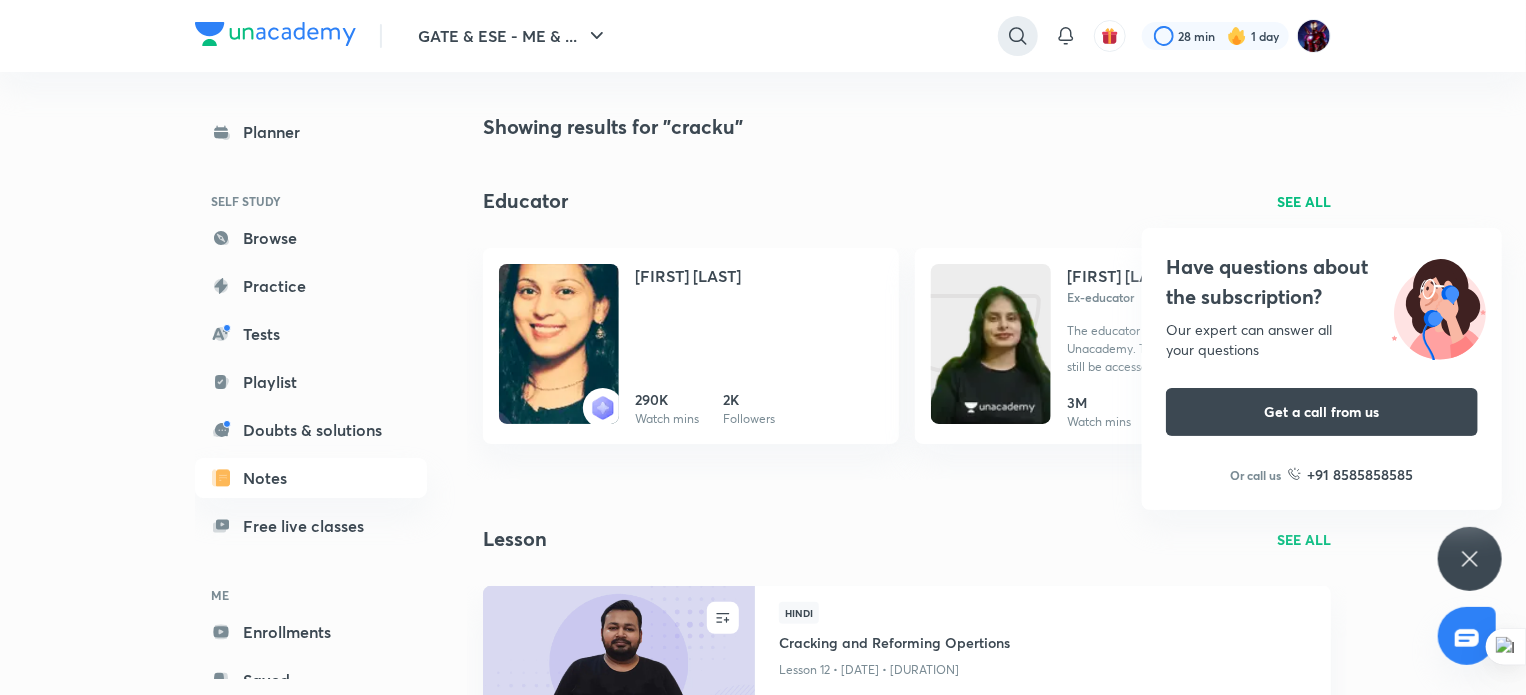click 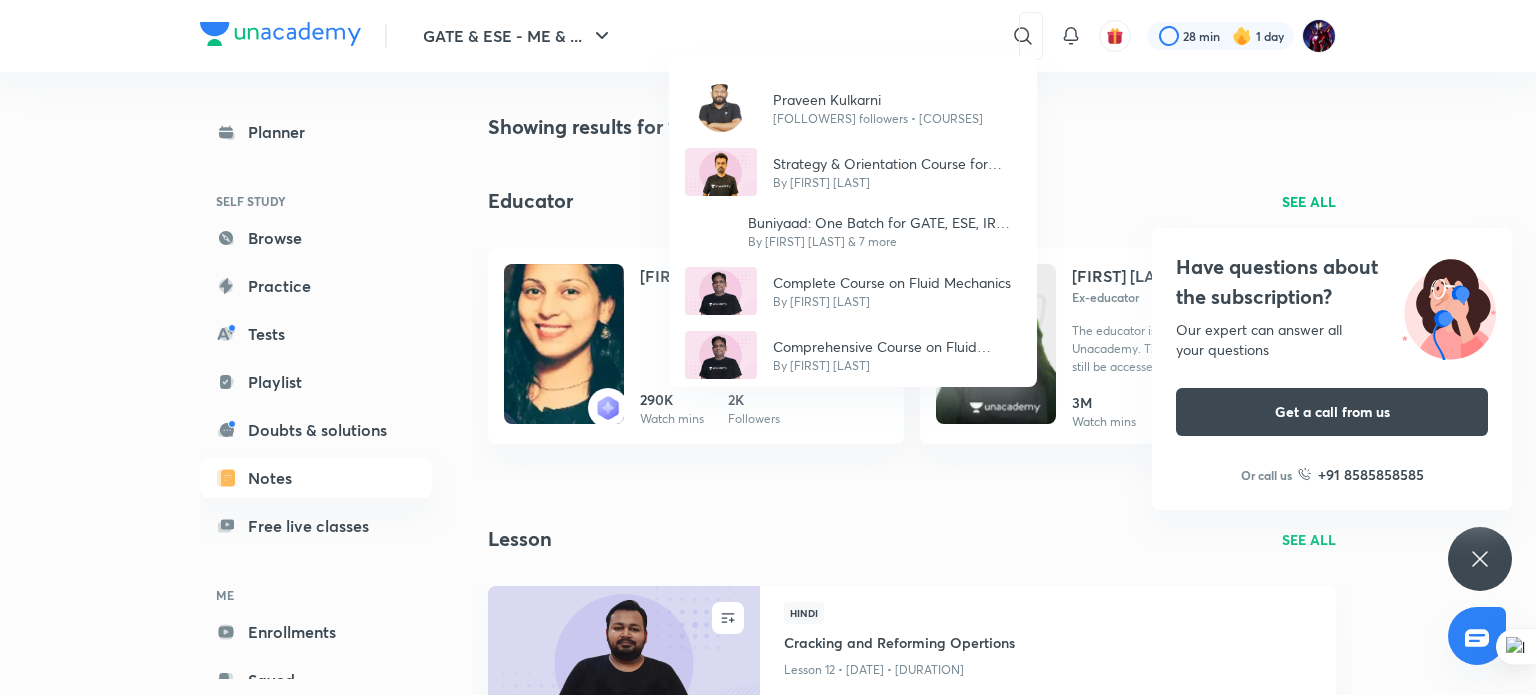 click on "[FIRST] [LAST] [FOLLOWERS] • [COURSES] Strategy & Orientation Course for GATE 2025 By [FIRST] [LAST] Buniyaad: One Batch for GATE, ESE, IRMS & s - Mechanical 2025 By [FIRST] [LAST] & 7 more Complete Course on Fluid Mechanics By [FIRST] [LAST] Comprehensive Course on Fluid Mechanics By [FIRST] [LAST]" at bounding box center [768, 347] 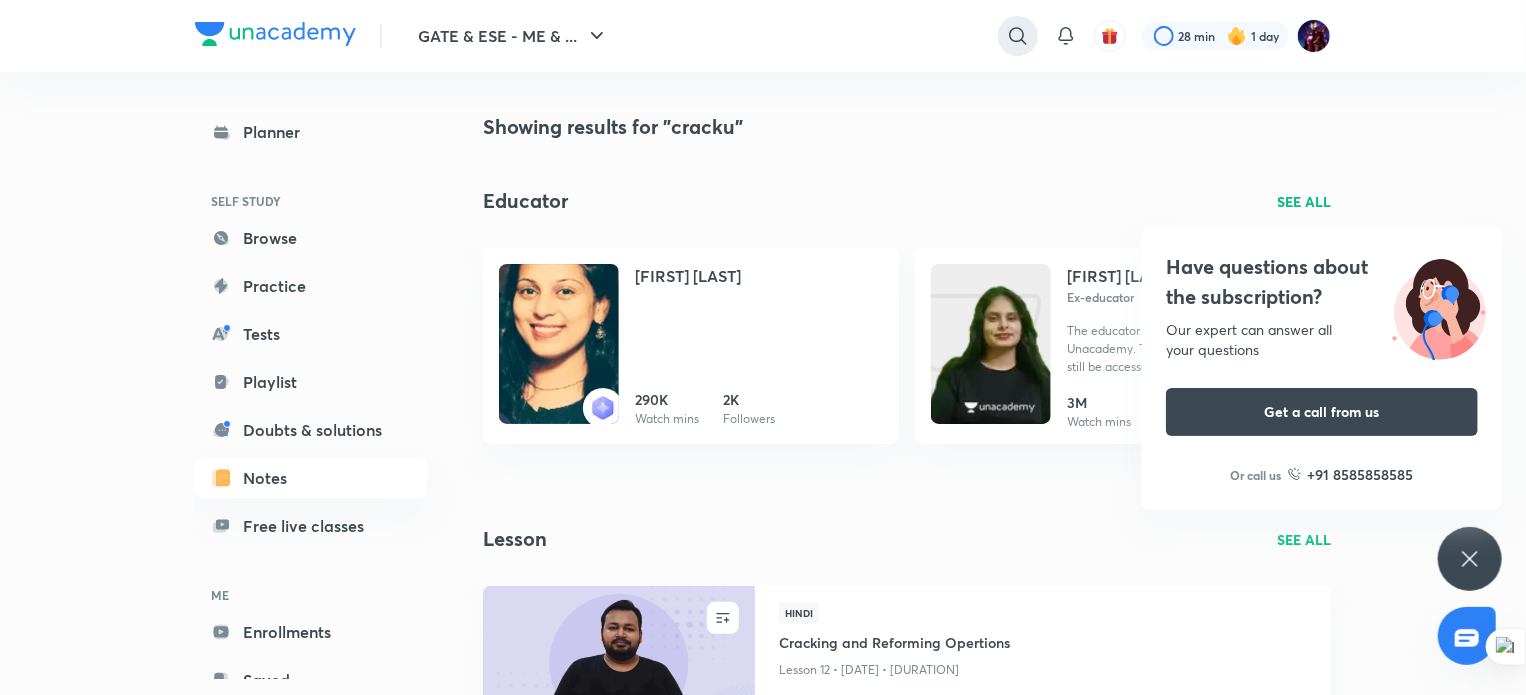 click 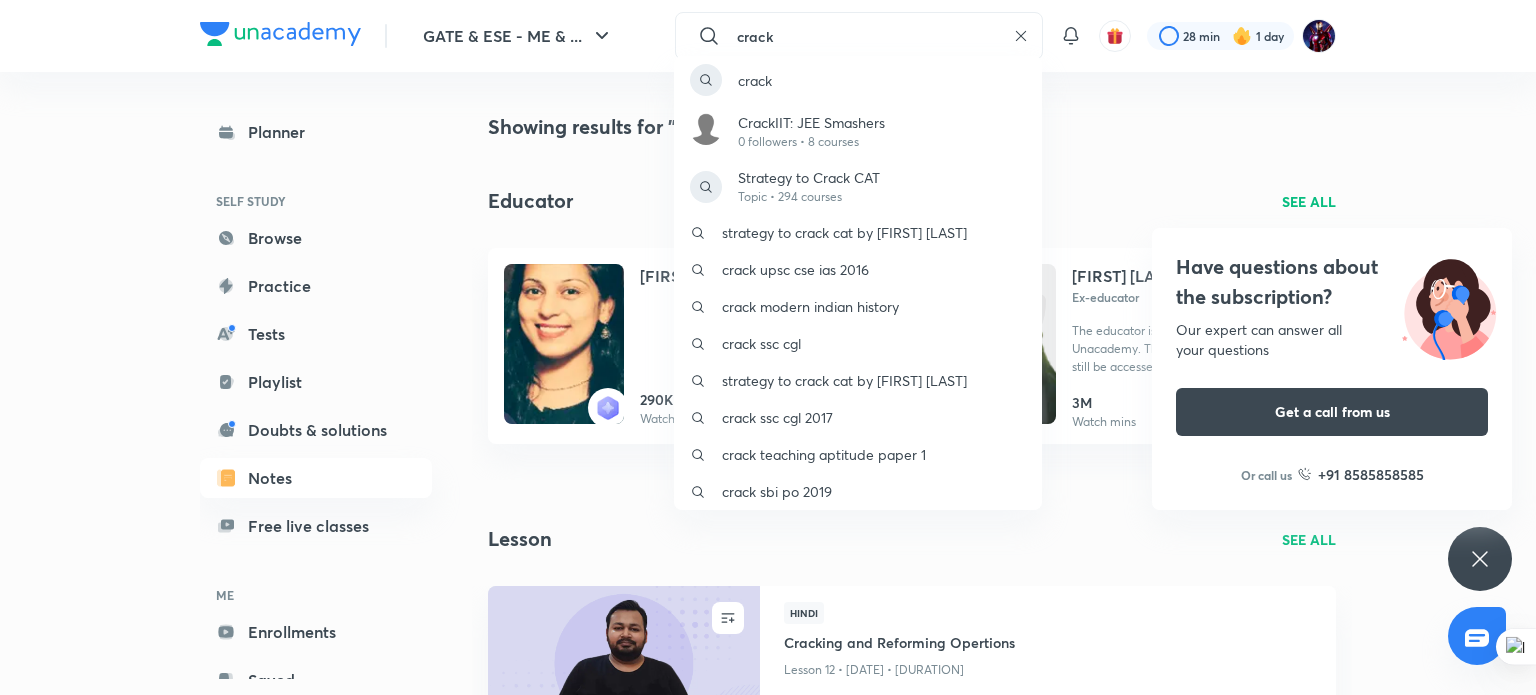 type on "crack" 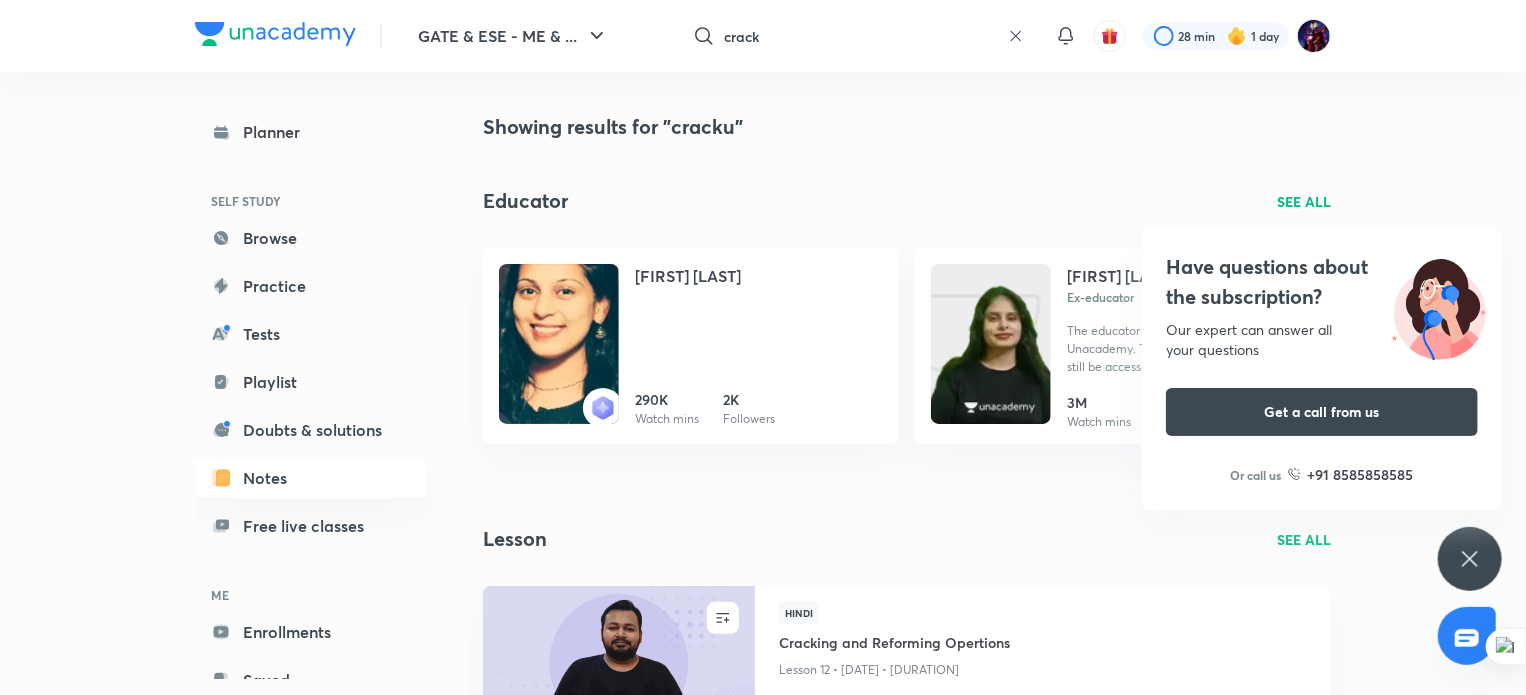 click 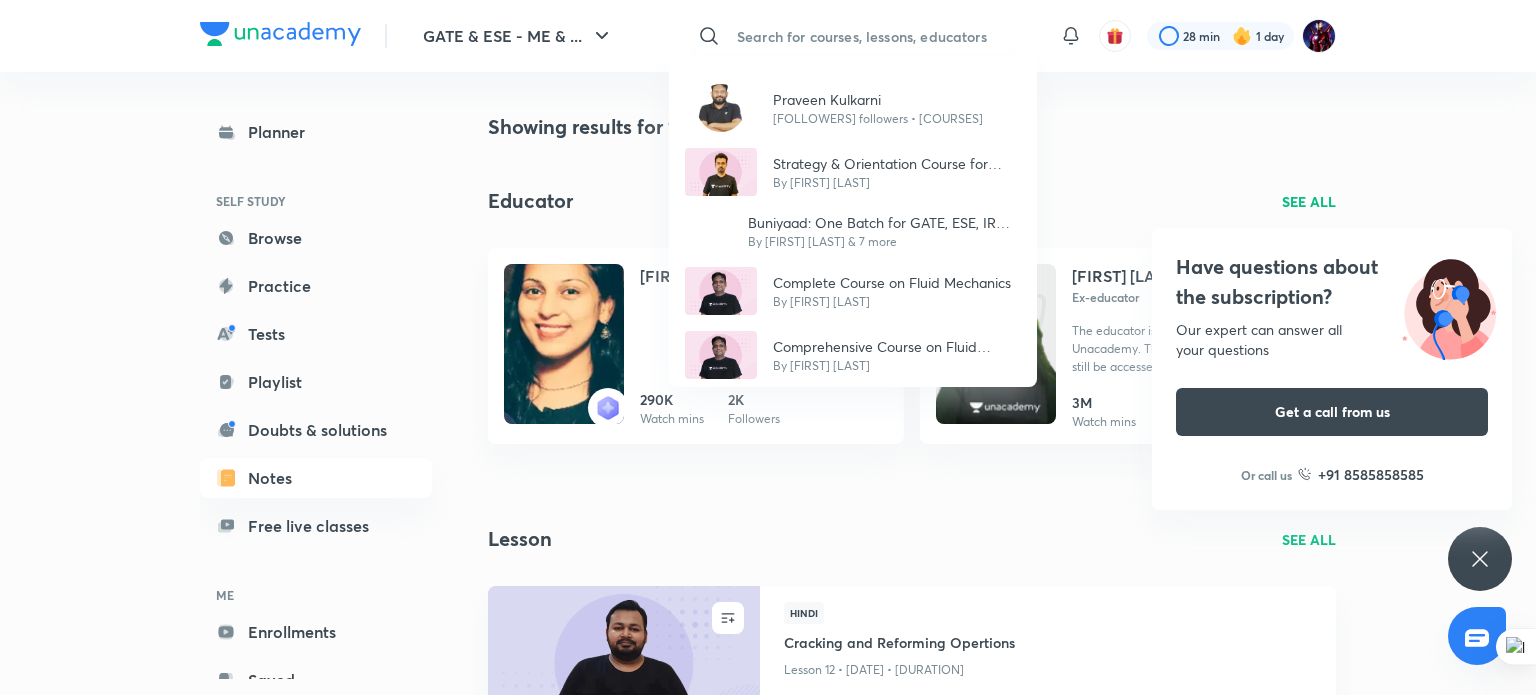 click on "[FIRST] [LAST] [FOLLOWERS] • [COURSES] Strategy & Orientation Course for GATE 2025 By [FIRST] [LAST] Buniyaad: One Batch for GATE, ESE, IRMS & s - Mechanical 2025 By [FIRST] [LAST] & 7 more Complete Course on Fluid Mechanics By [FIRST] [LAST] Comprehensive Course on Fluid Mechanics By [FIRST] [LAST]" at bounding box center [768, 347] 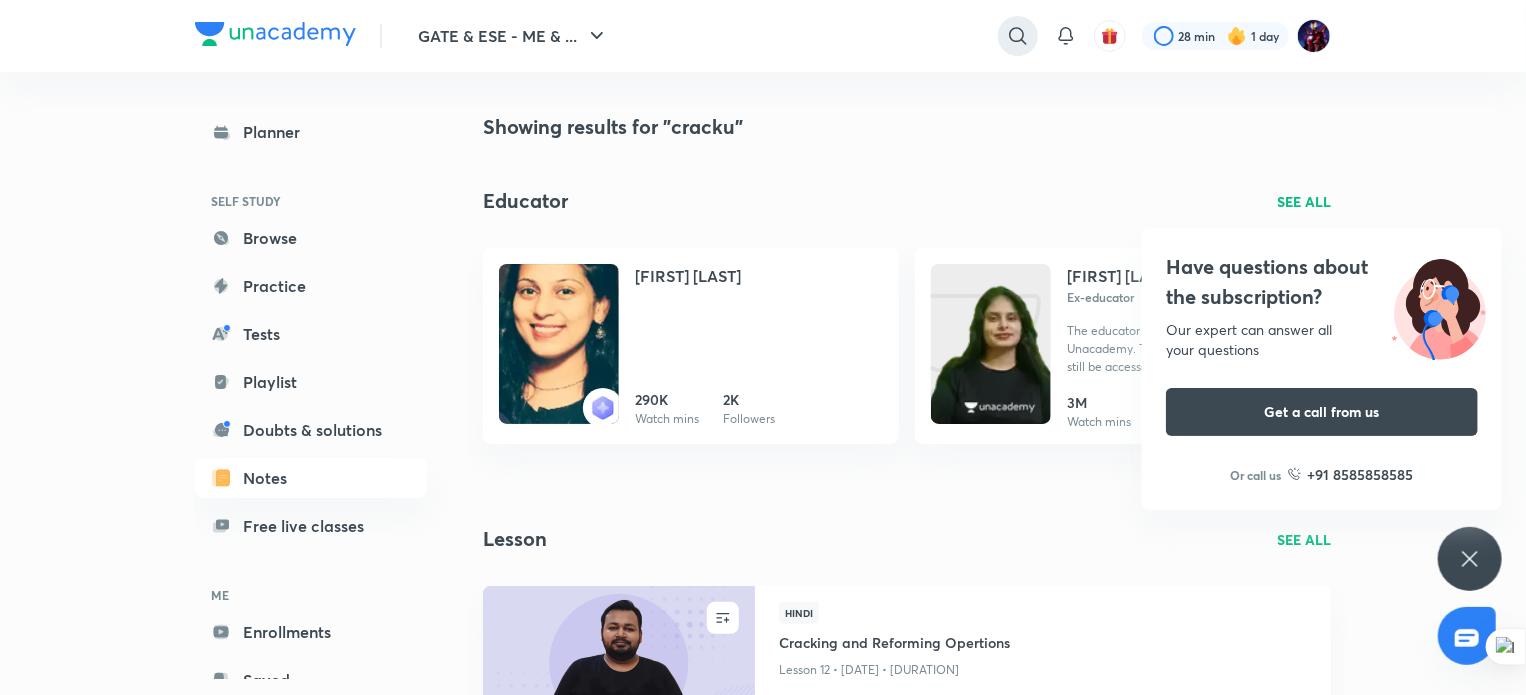 click 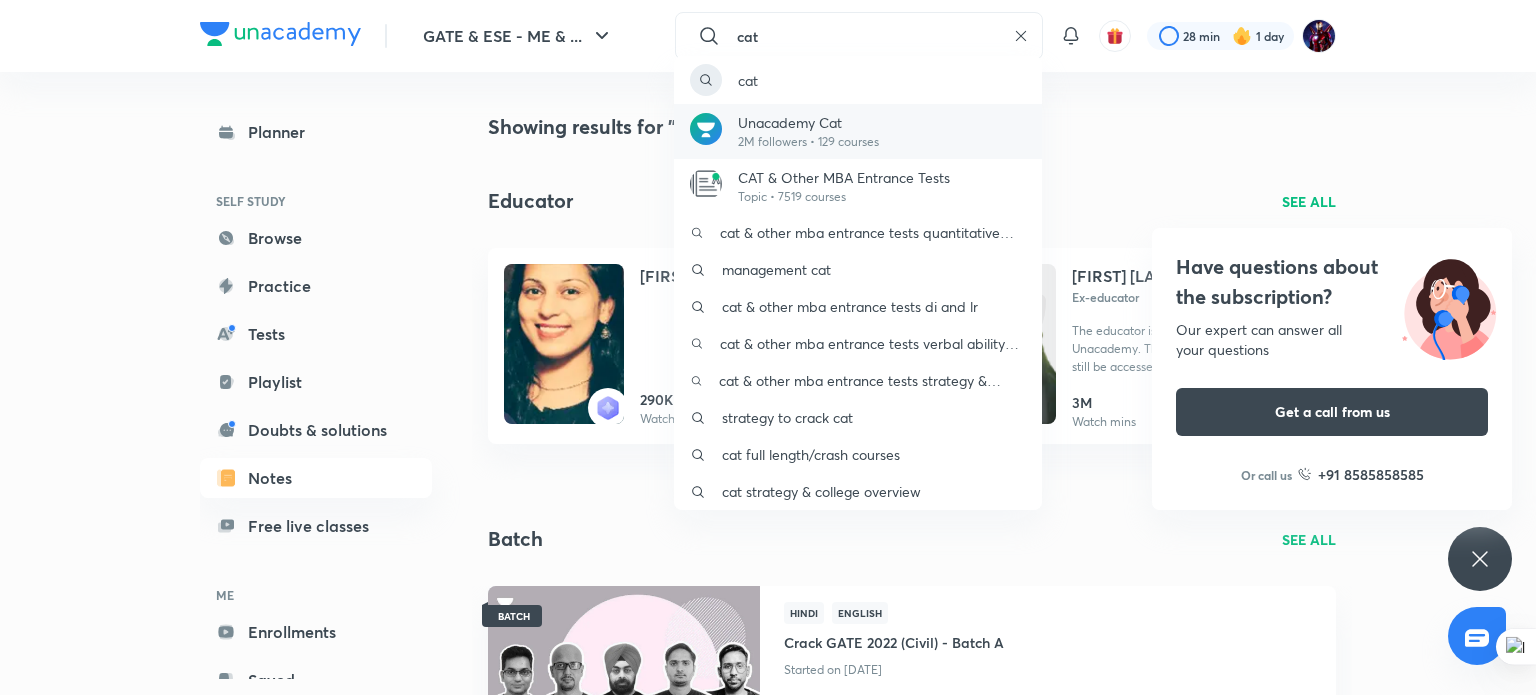 type on "cat" 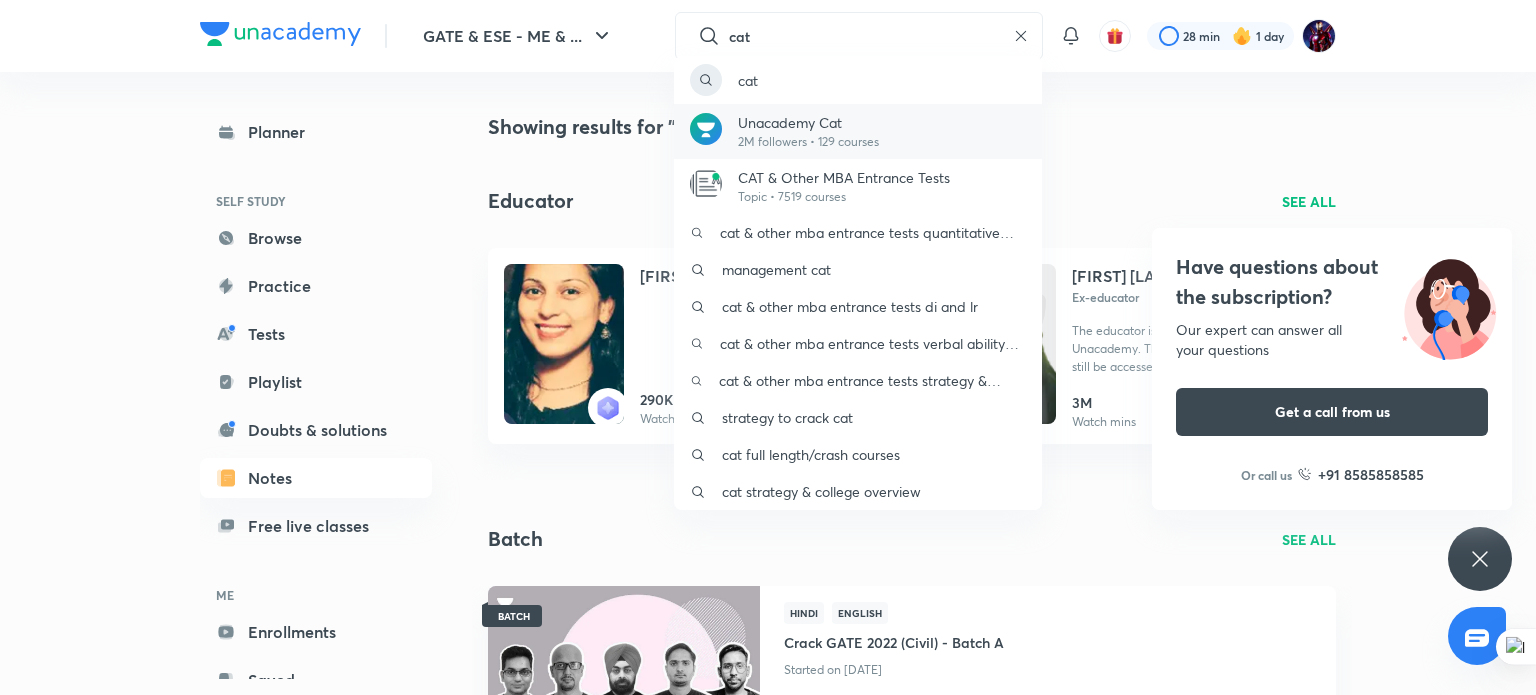 click on "Unacademy Cat [FOLLOWERS] • [COURSES]" at bounding box center (858, 131) 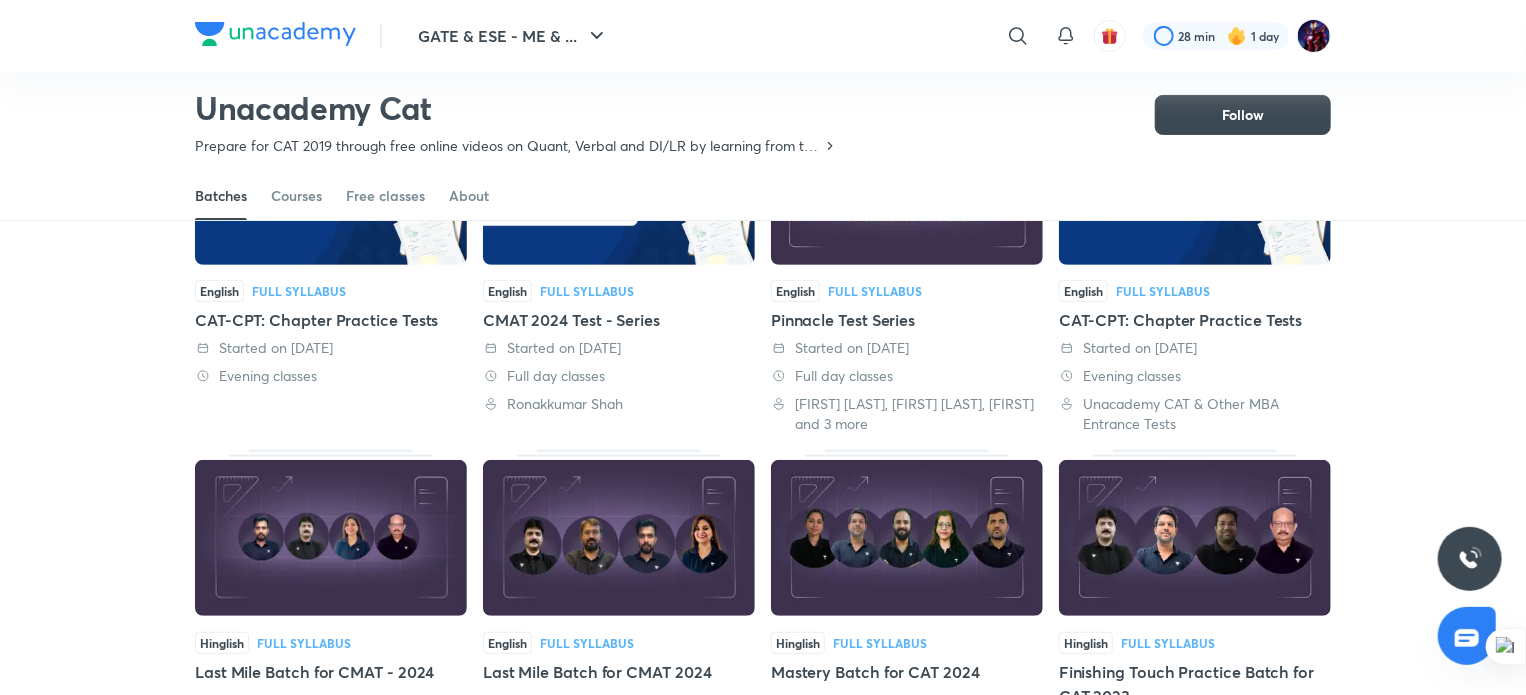 scroll, scrollTop: 0, scrollLeft: 0, axis: both 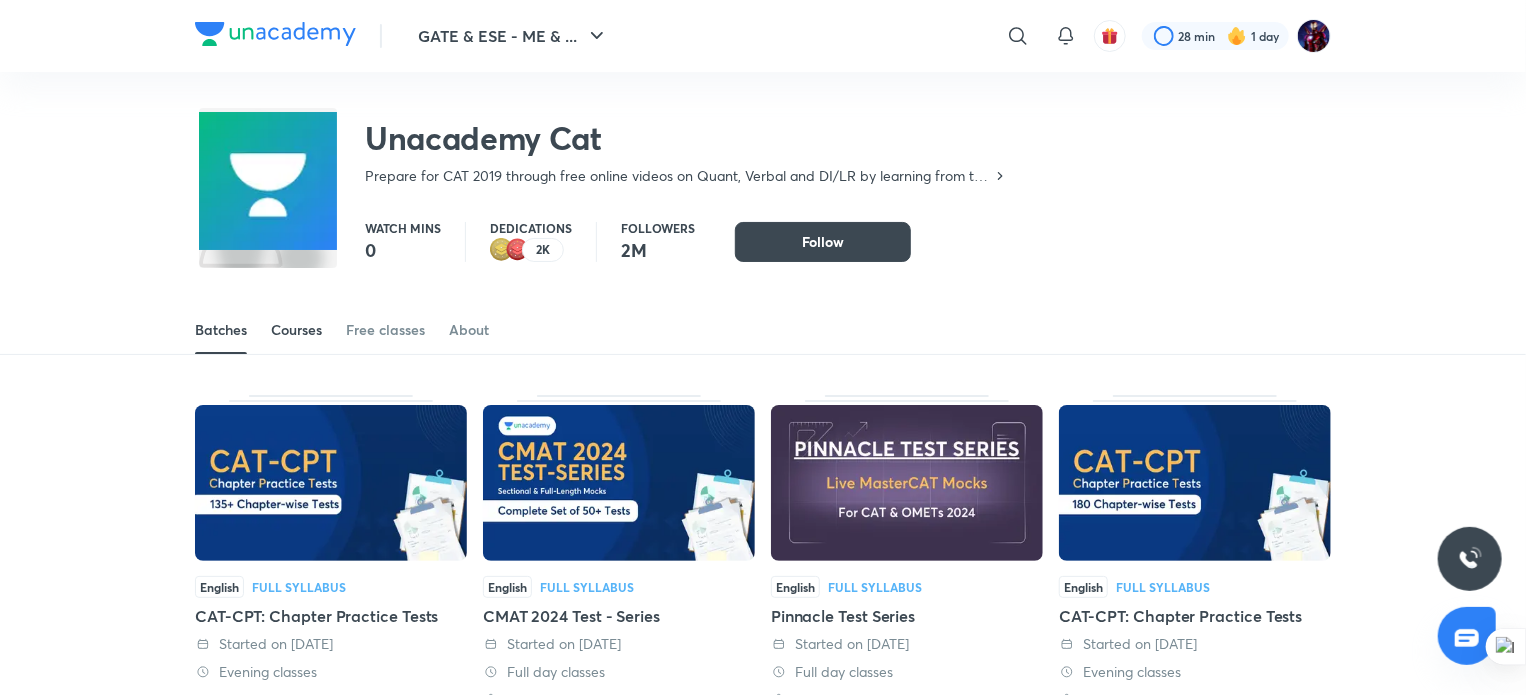click on "Courses" at bounding box center [296, 330] 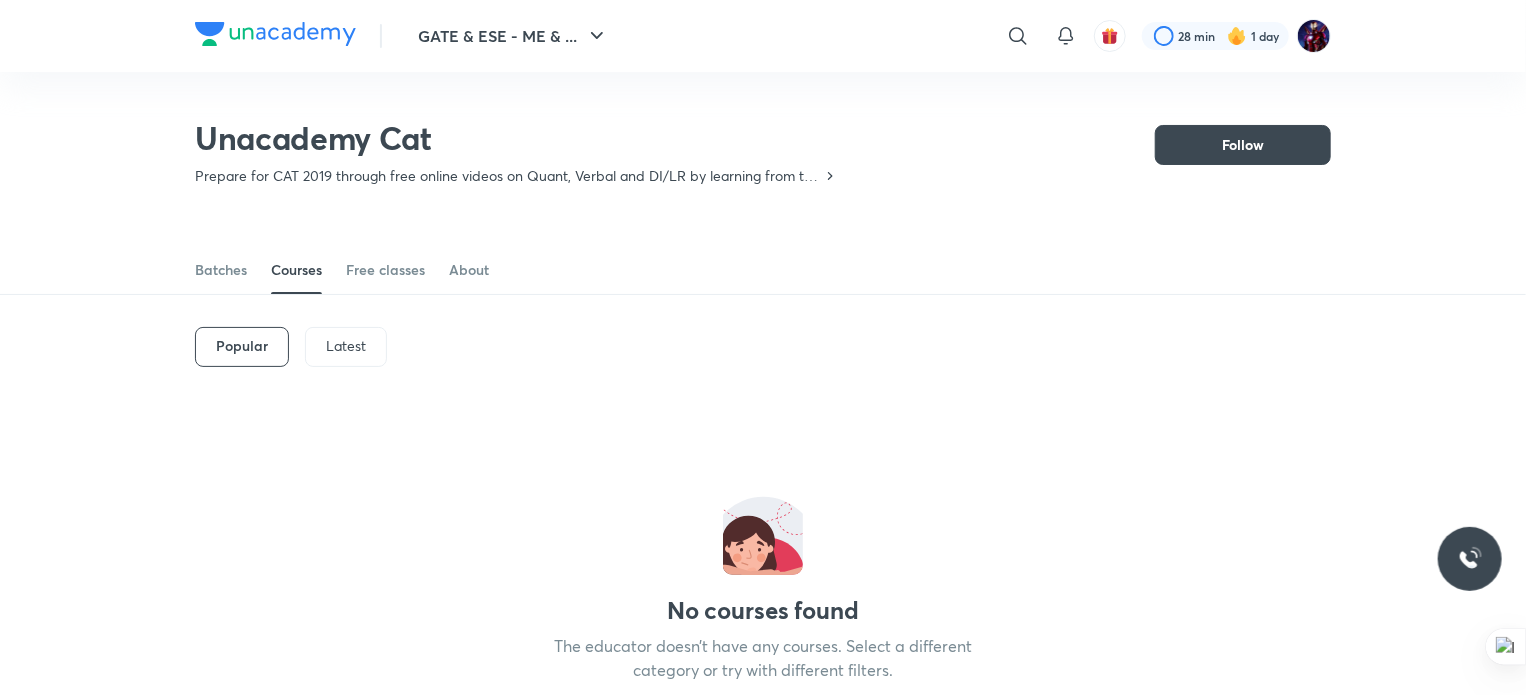 scroll, scrollTop: 188, scrollLeft: 0, axis: vertical 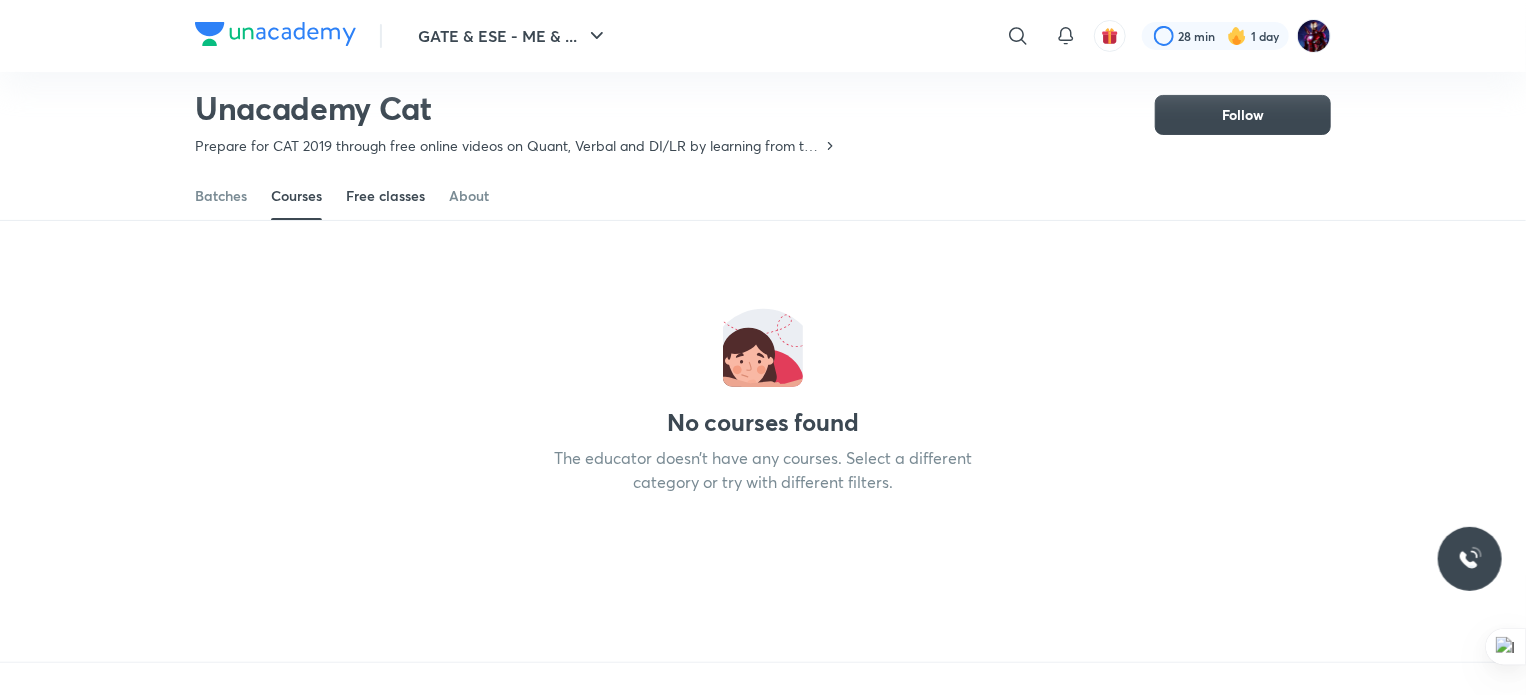 click on "Free classes" at bounding box center (385, 196) 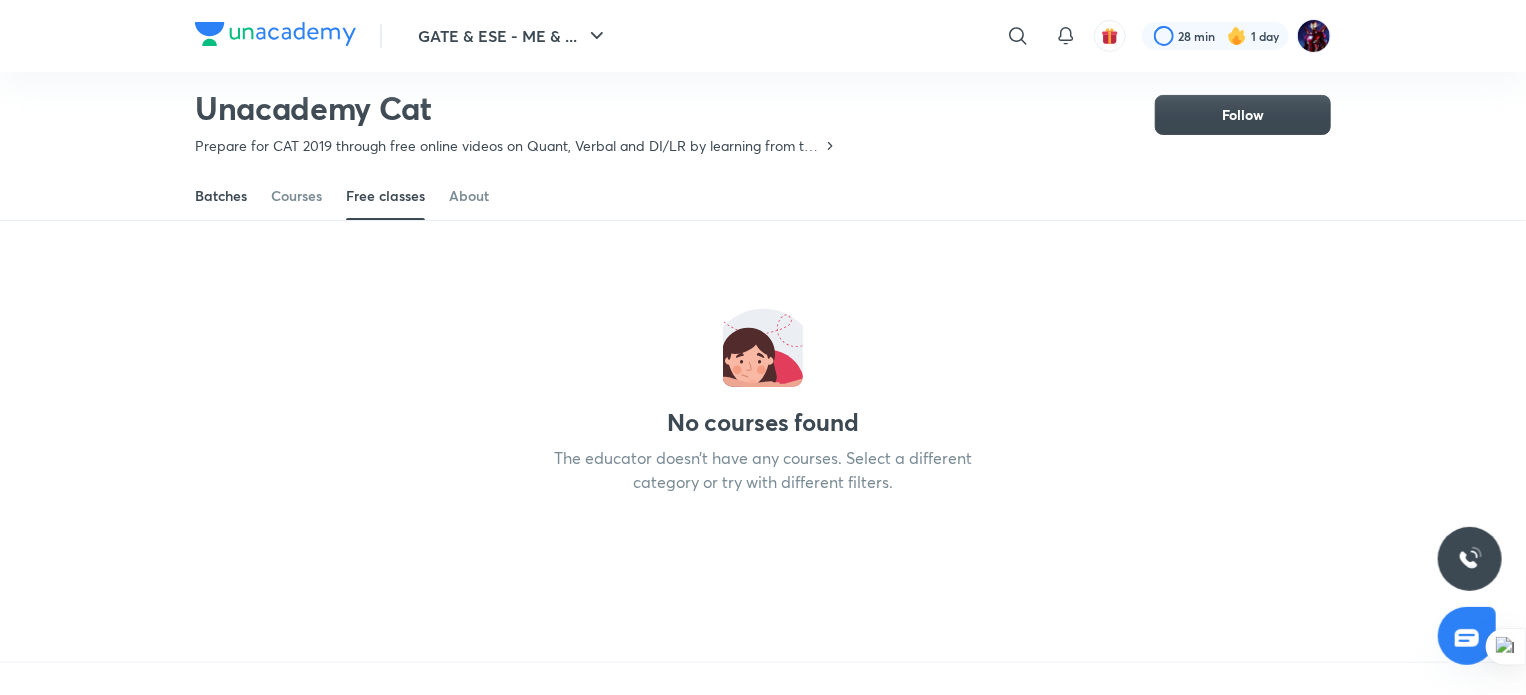 click on "Batches" at bounding box center (221, 196) 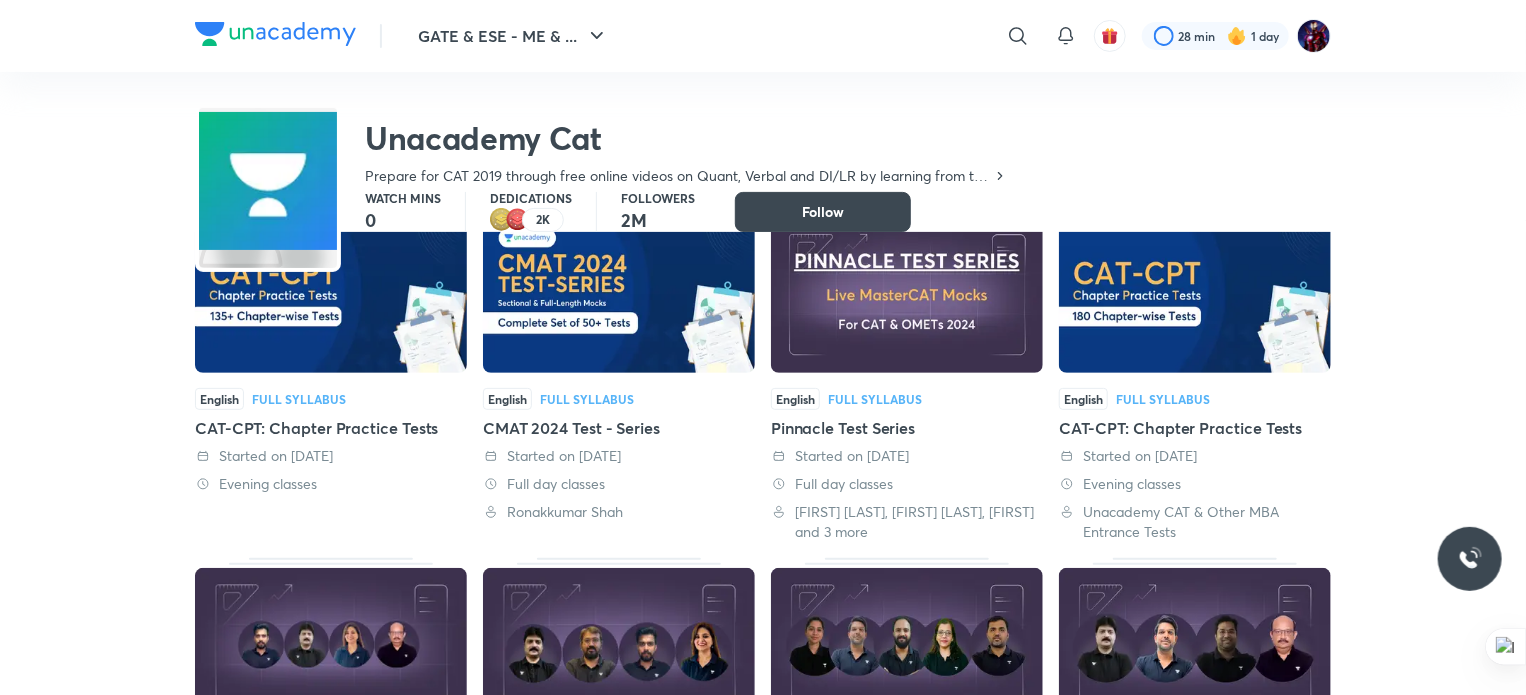 scroll, scrollTop: 0, scrollLeft: 0, axis: both 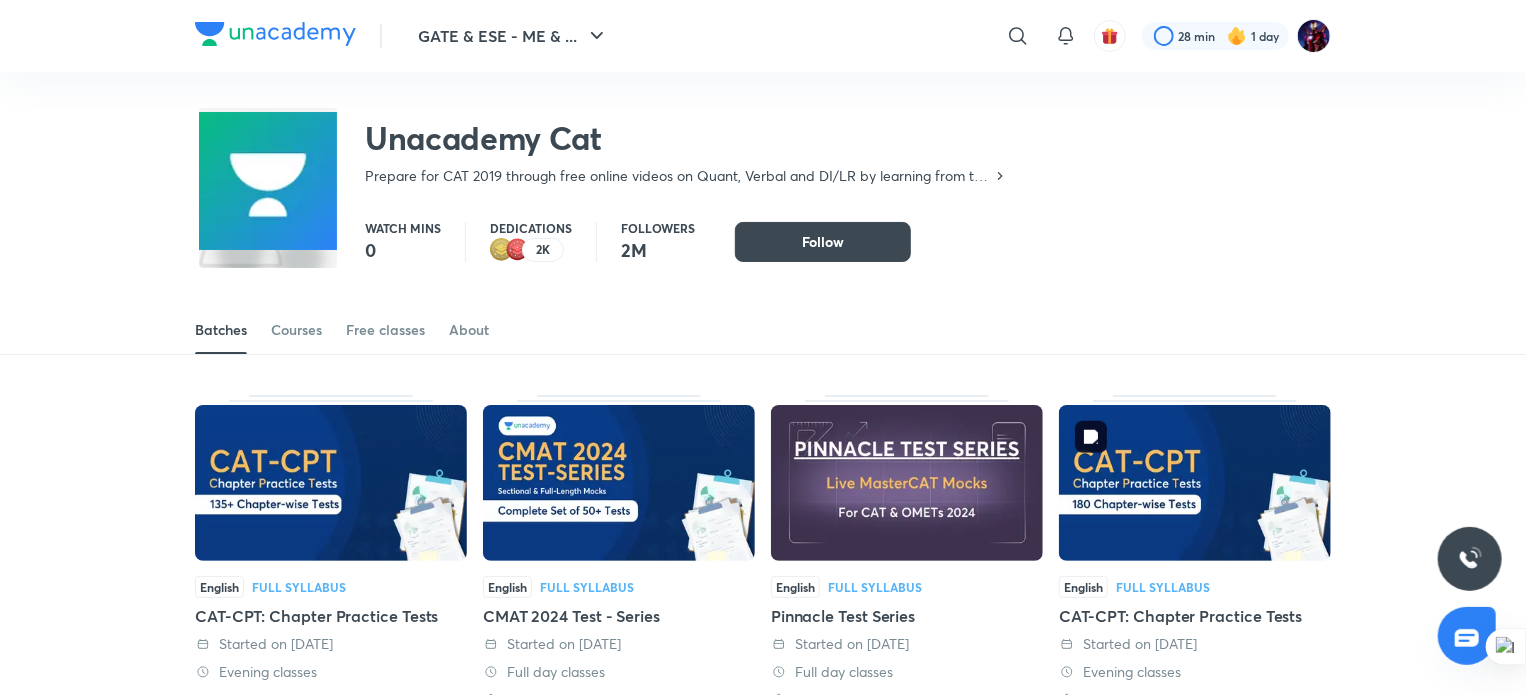 click at bounding box center [1195, 483] 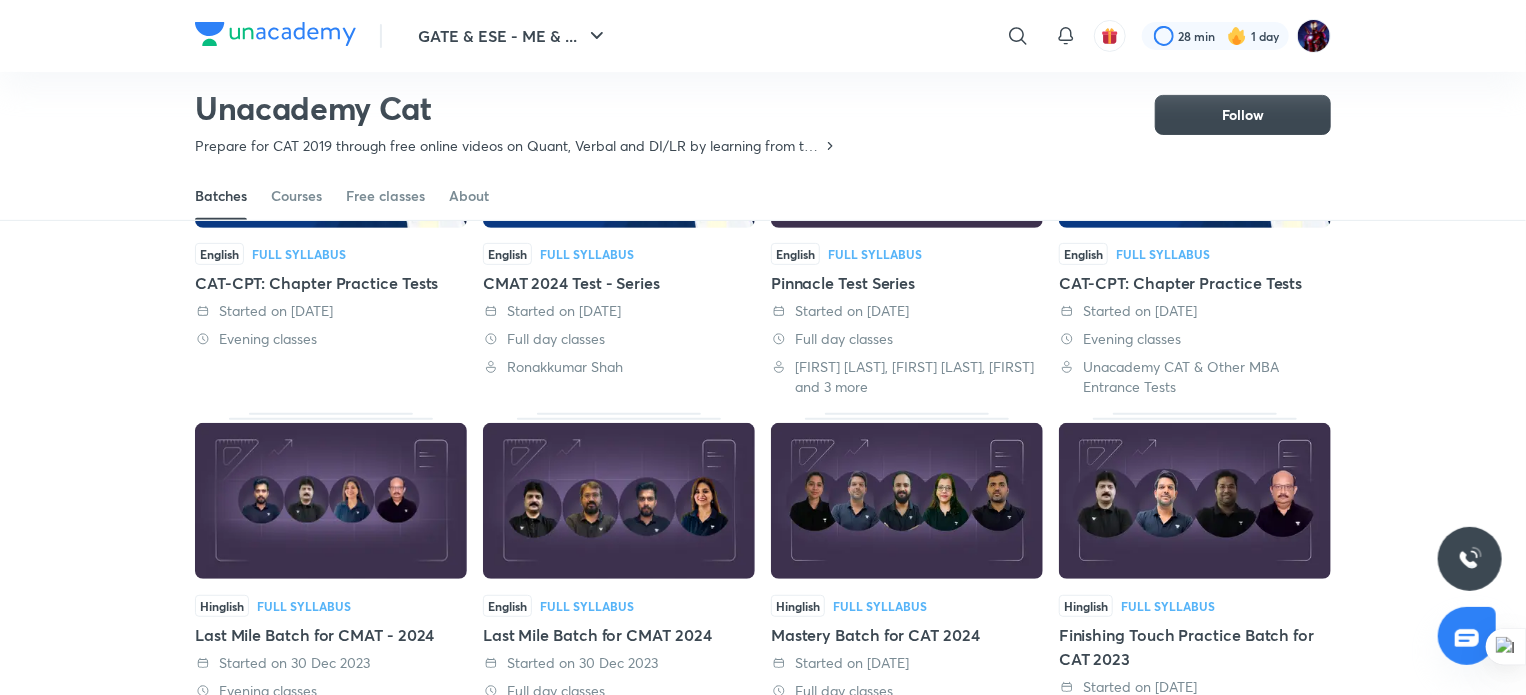 scroll, scrollTop: 286, scrollLeft: 0, axis: vertical 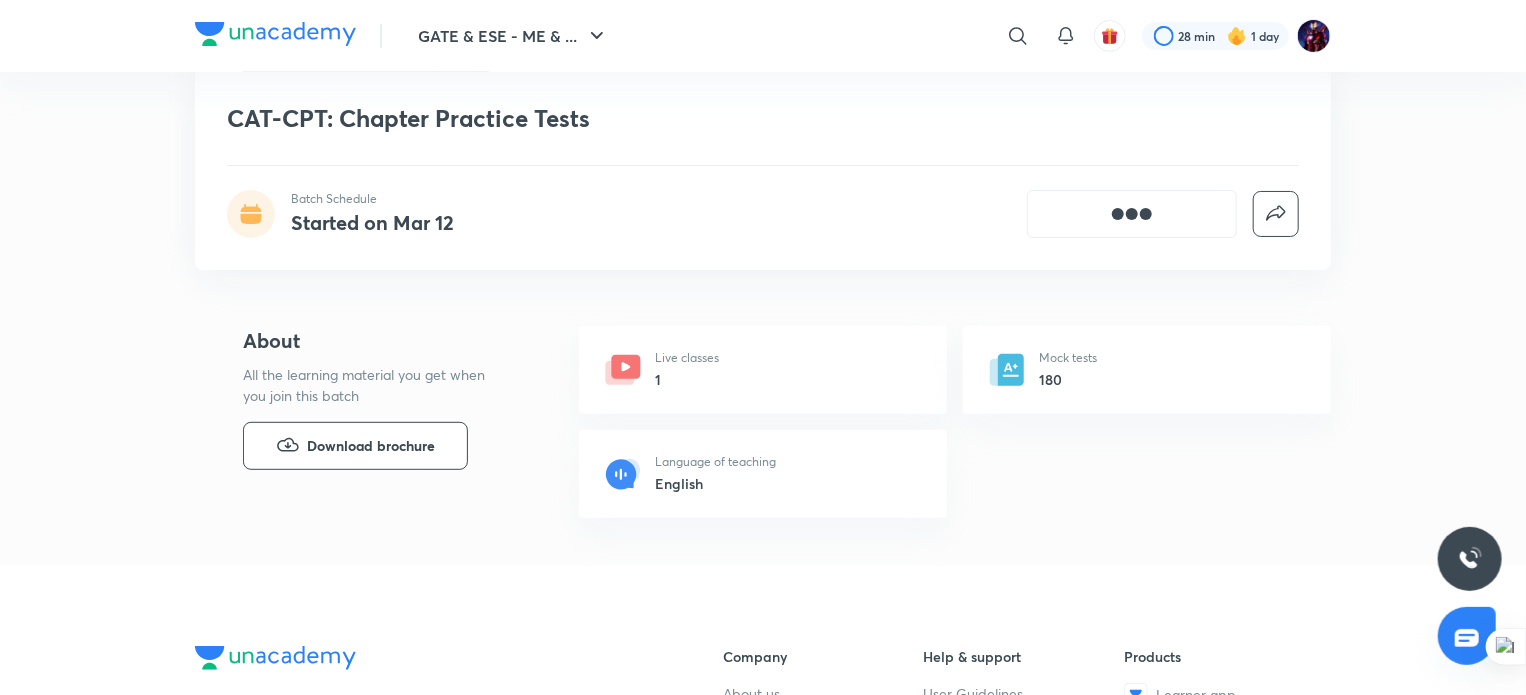 click on "Mock tests" at bounding box center (1068, 358) 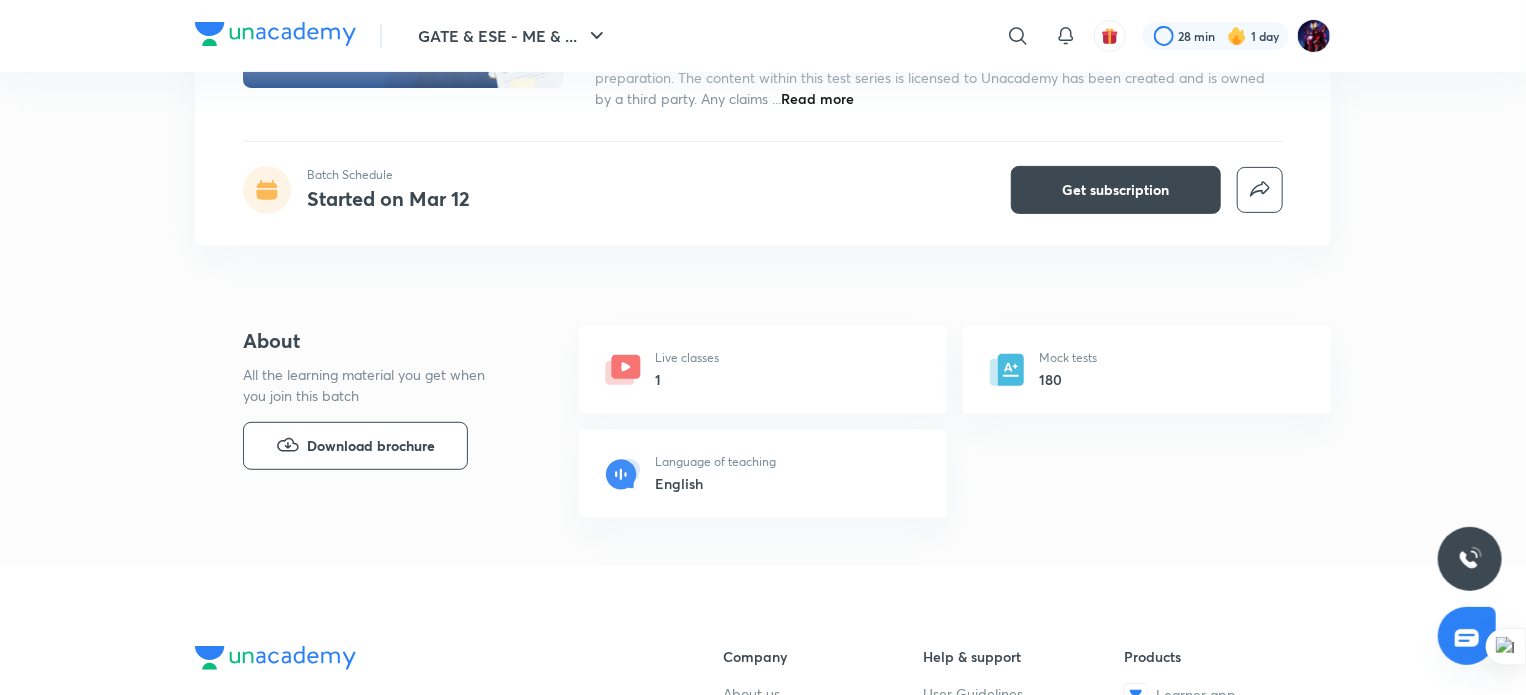 scroll, scrollTop: 100, scrollLeft: 0, axis: vertical 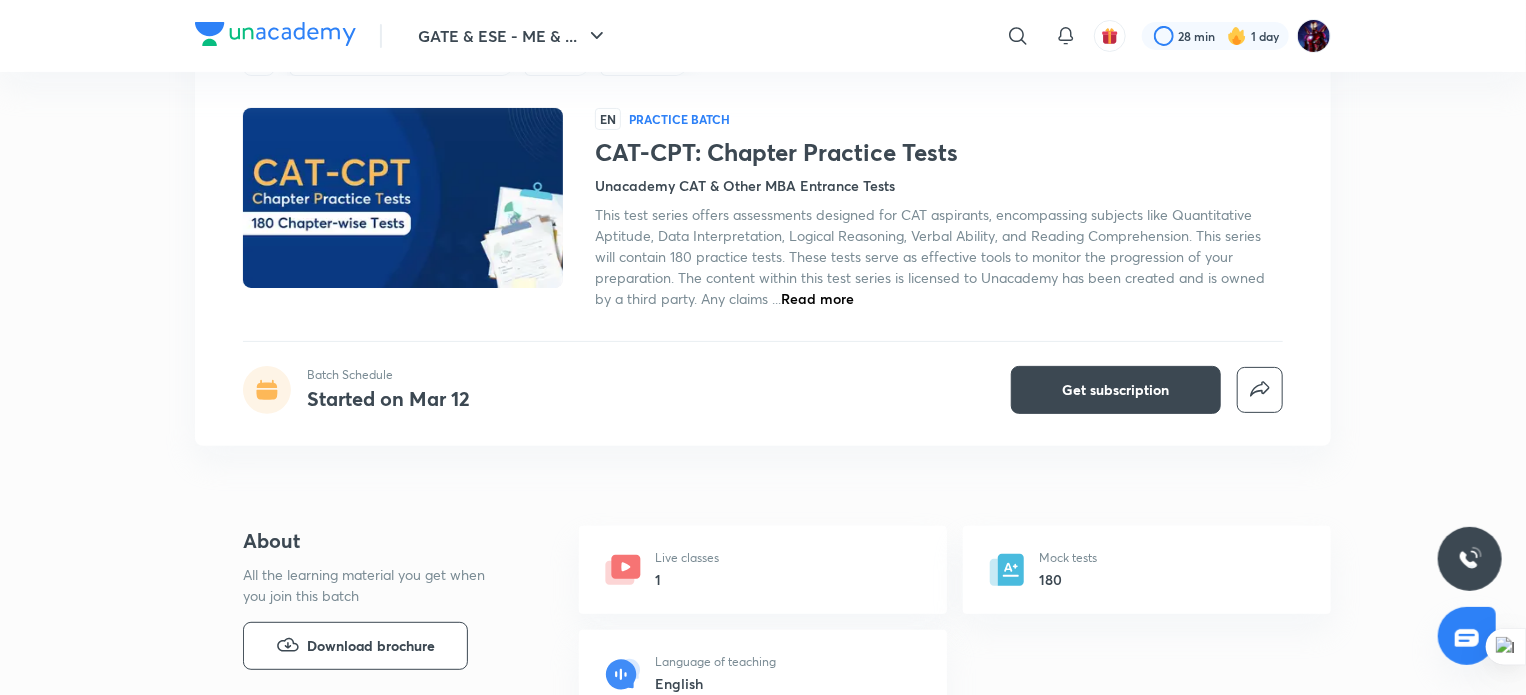 click on "180" at bounding box center (1068, 579) 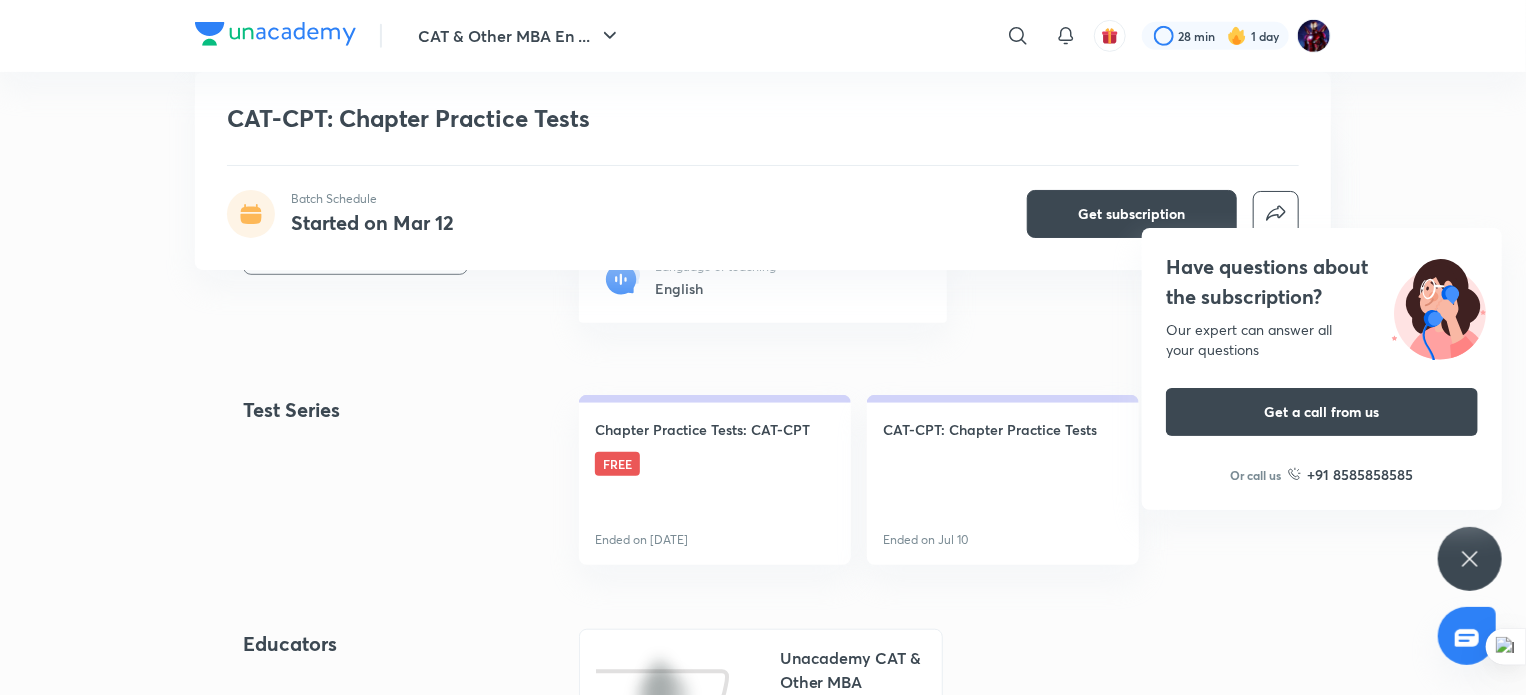 scroll, scrollTop: 500, scrollLeft: 0, axis: vertical 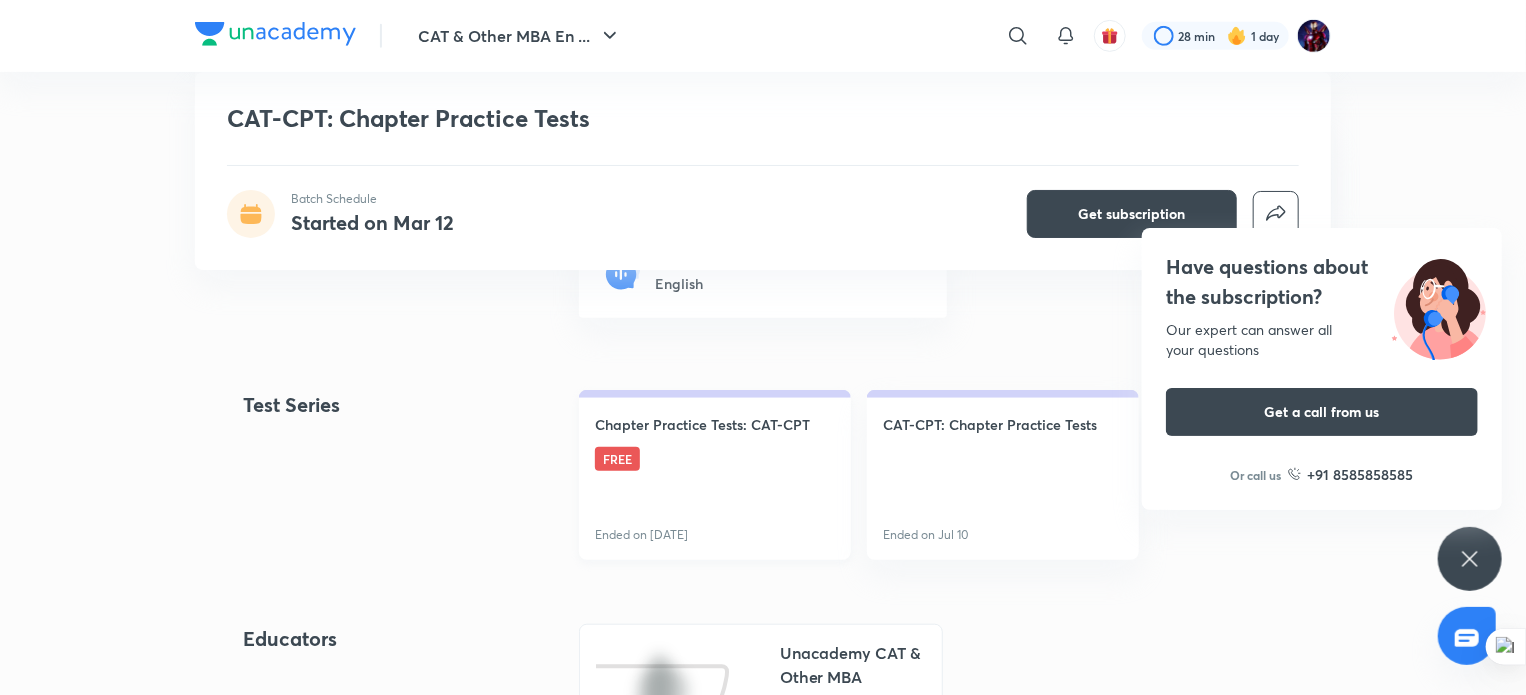 click on "Chapter Practice Tests: CAT-CPT" at bounding box center [702, 424] 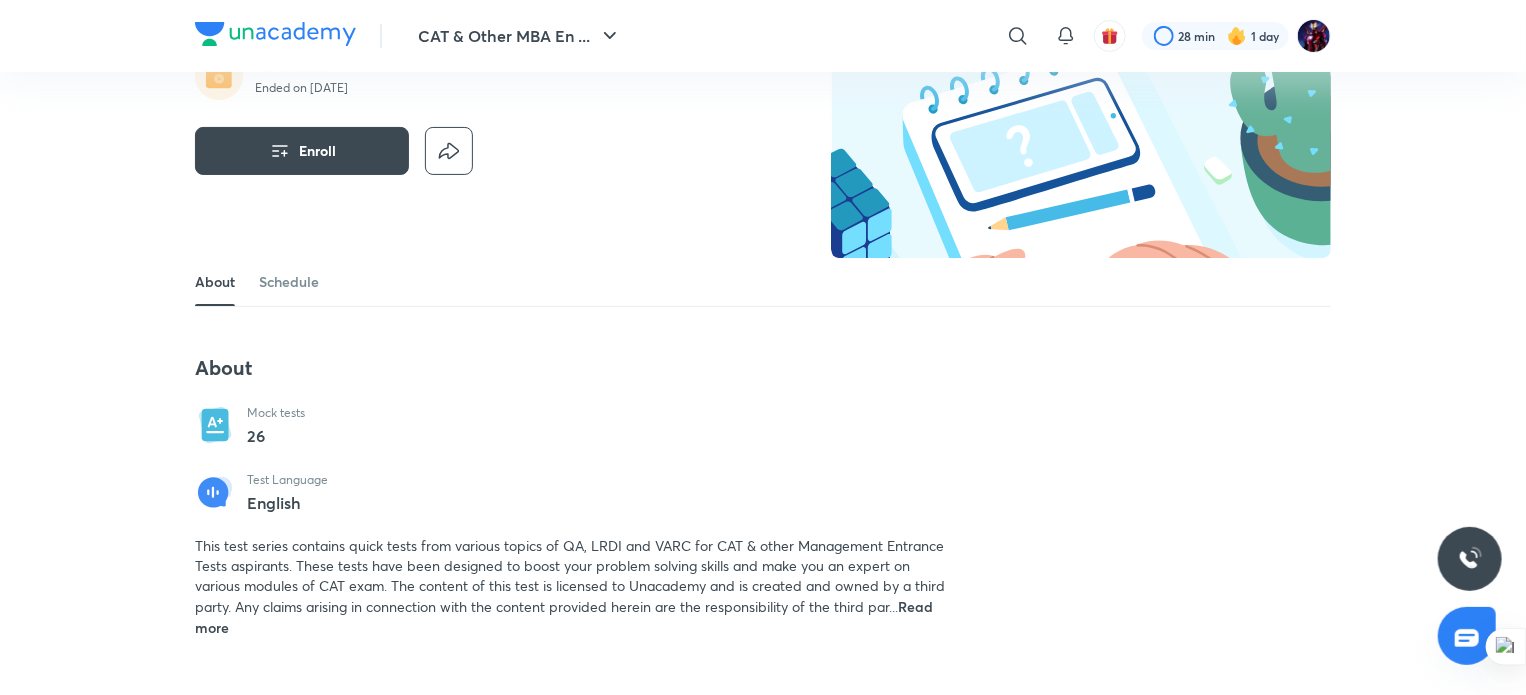 scroll, scrollTop: 100, scrollLeft: 0, axis: vertical 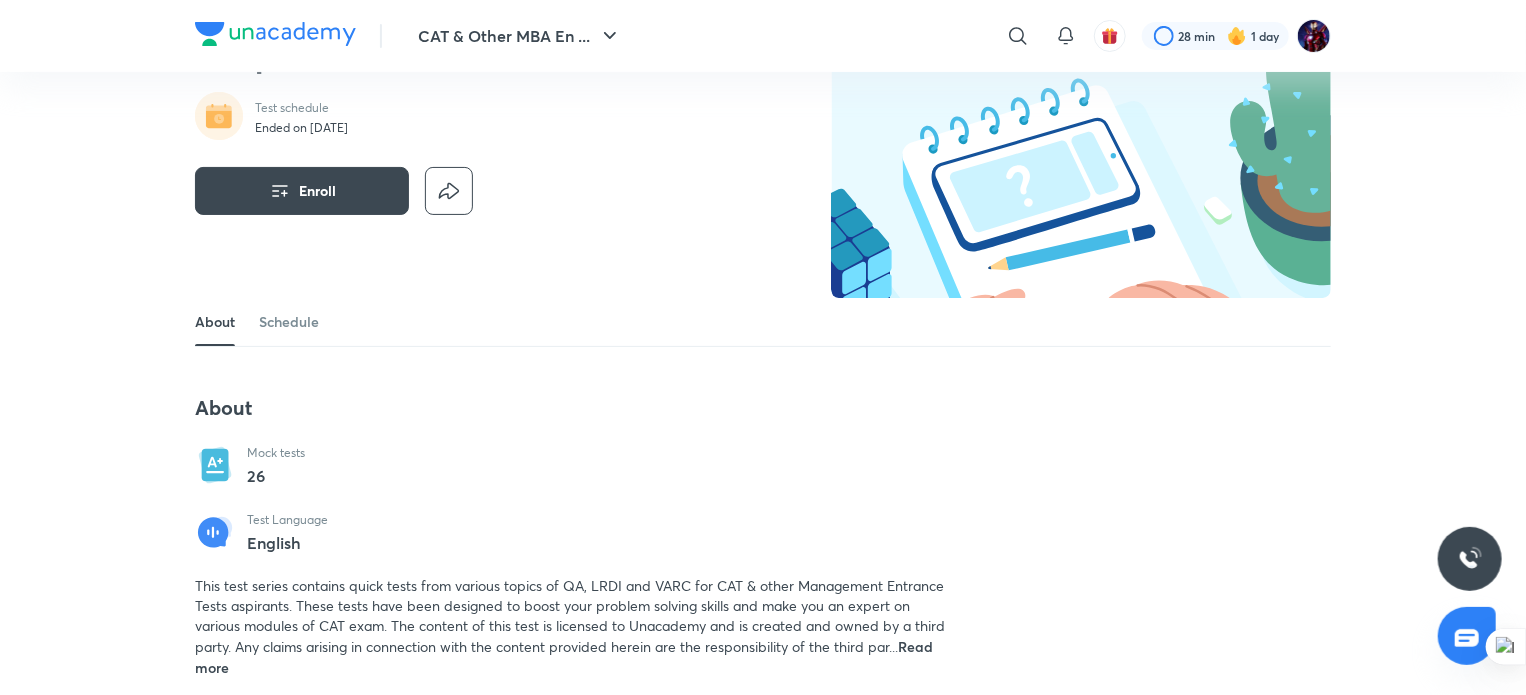 click on "Mock tests 26" at bounding box center [301, 466] 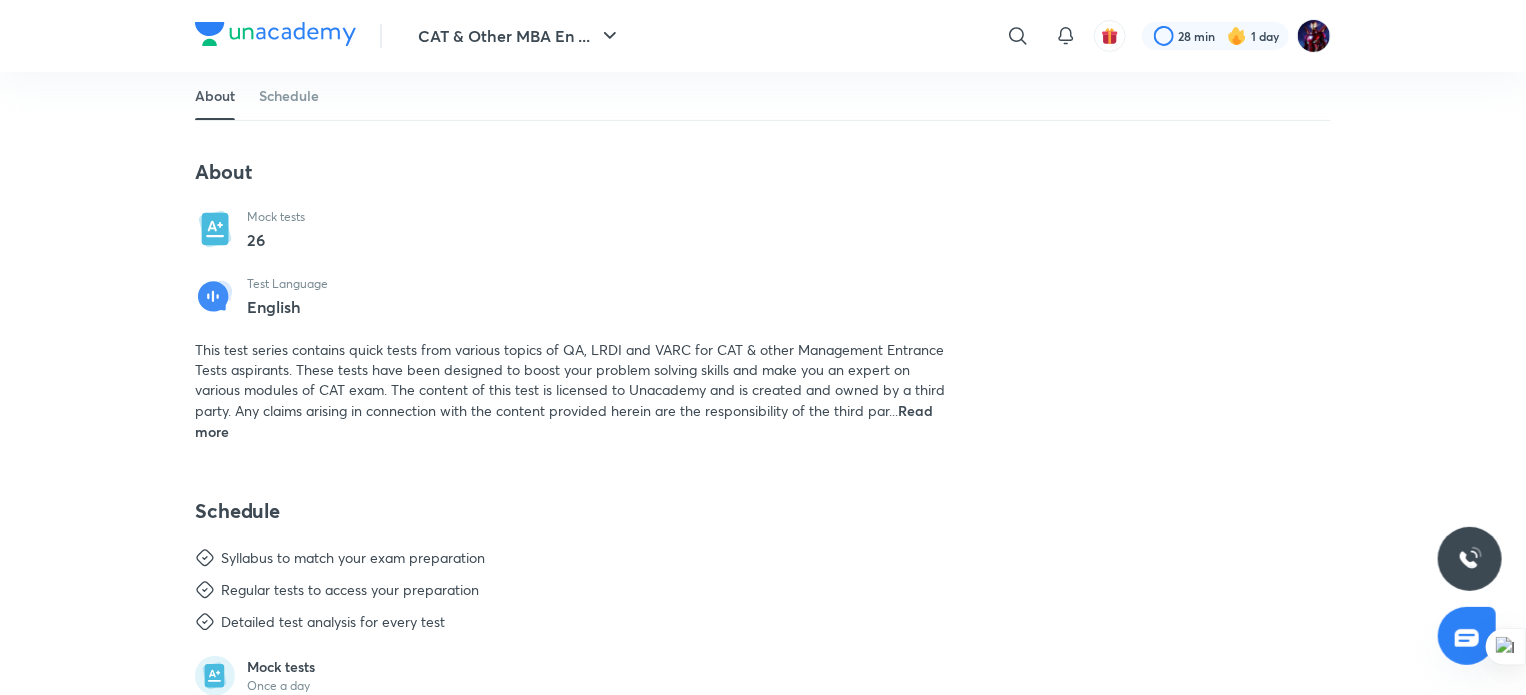 scroll, scrollTop: 600, scrollLeft: 0, axis: vertical 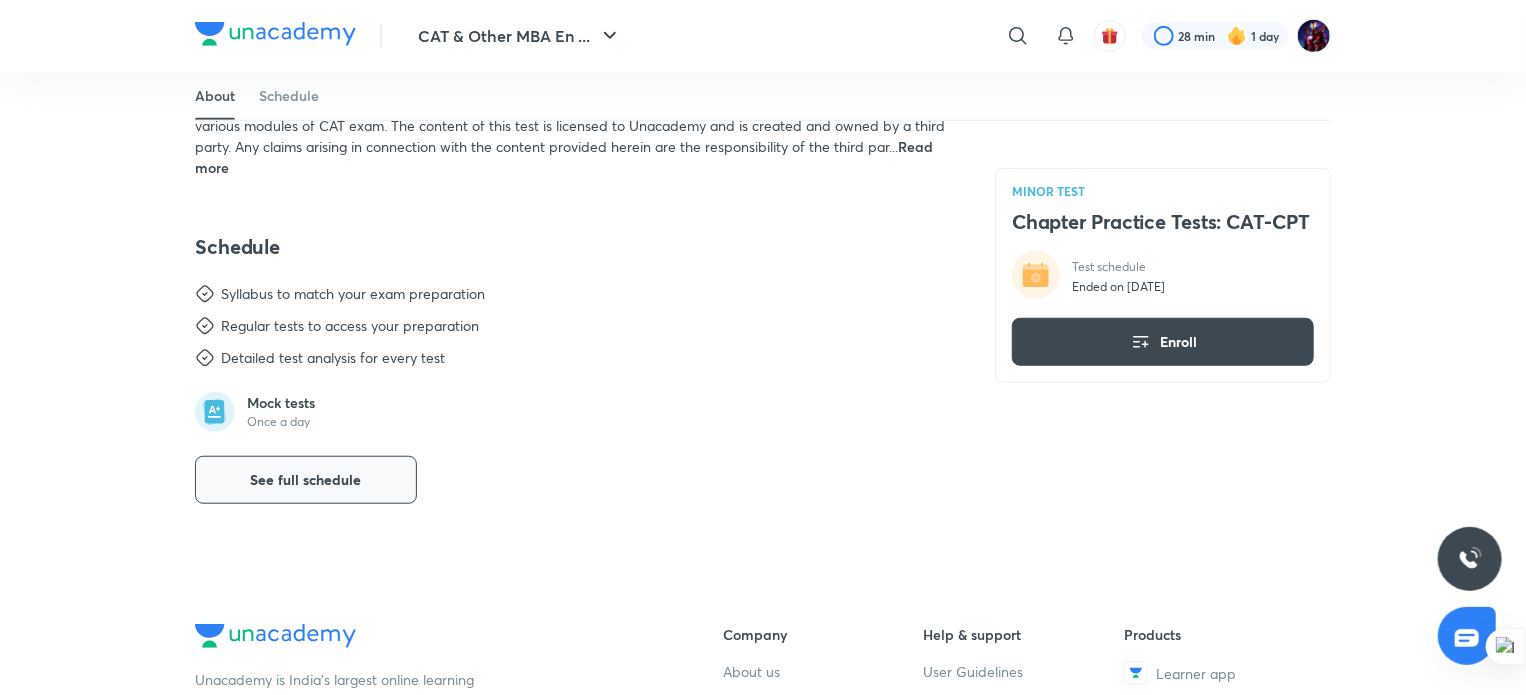 click on "See full schedule" at bounding box center [306, 480] 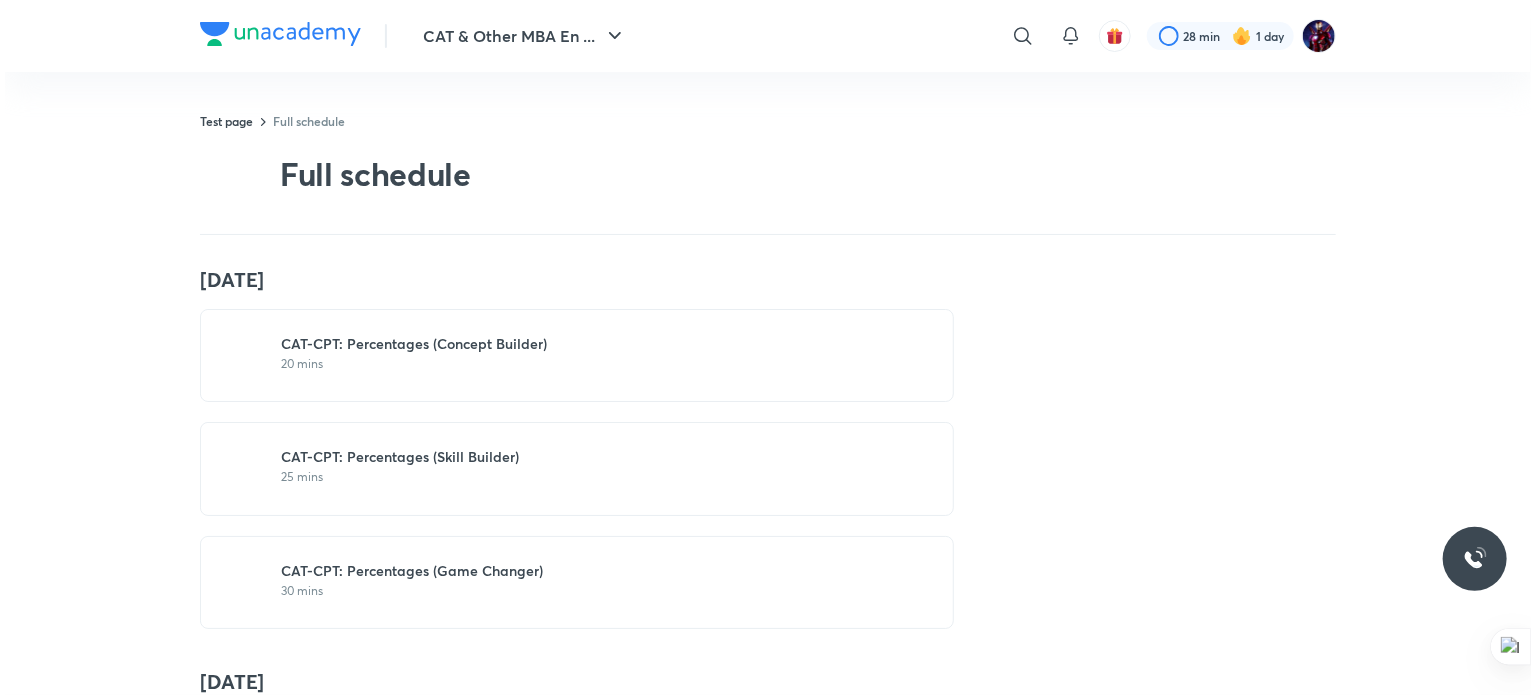 scroll, scrollTop: 0, scrollLeft: 0, axis: both 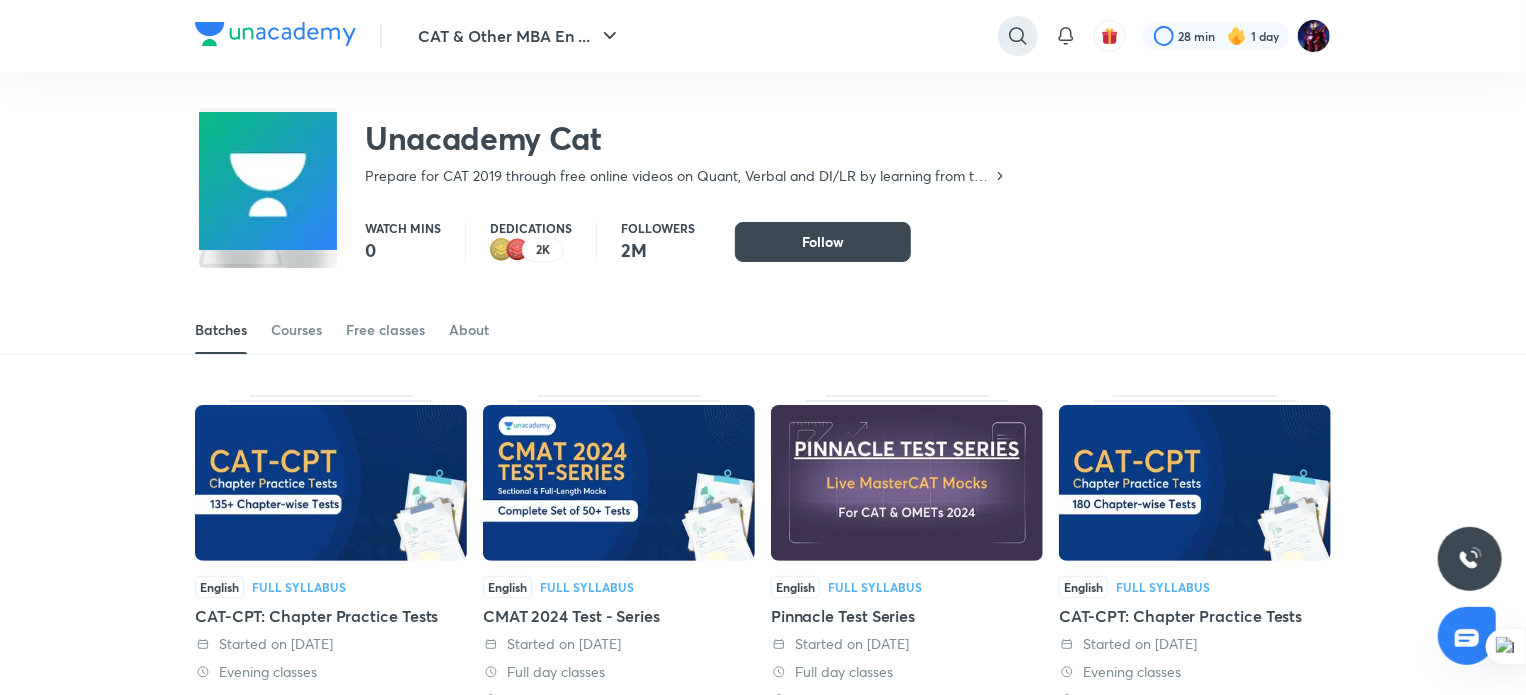 click 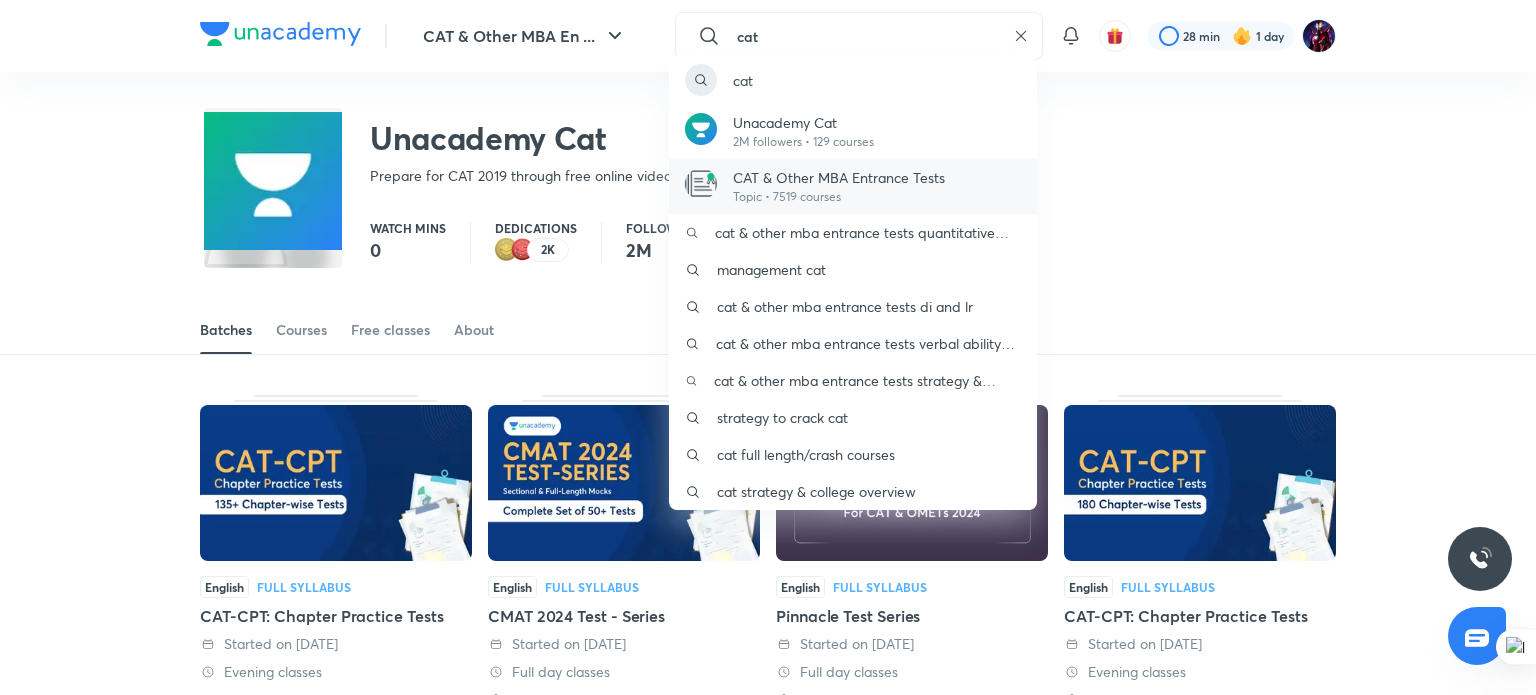 type on "cat" 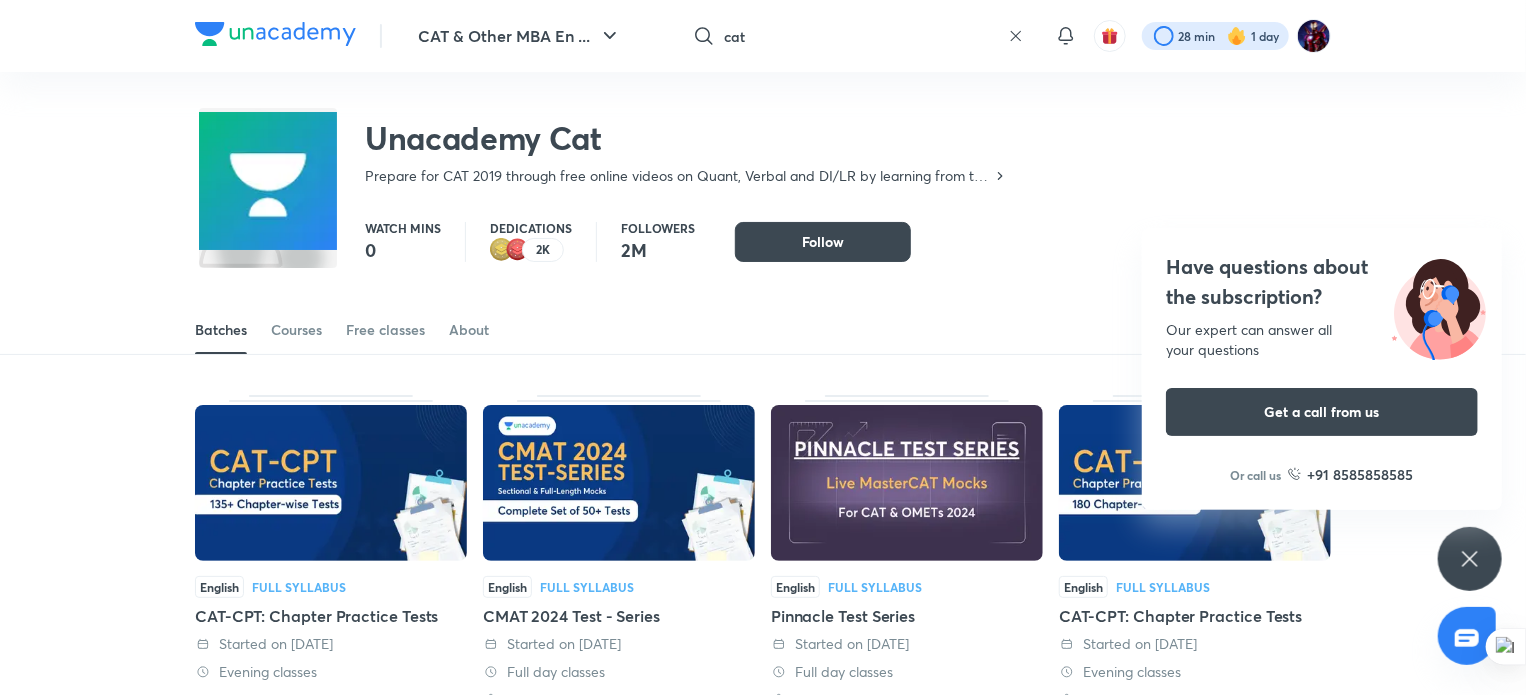 click at bounding box center (1215, 36) 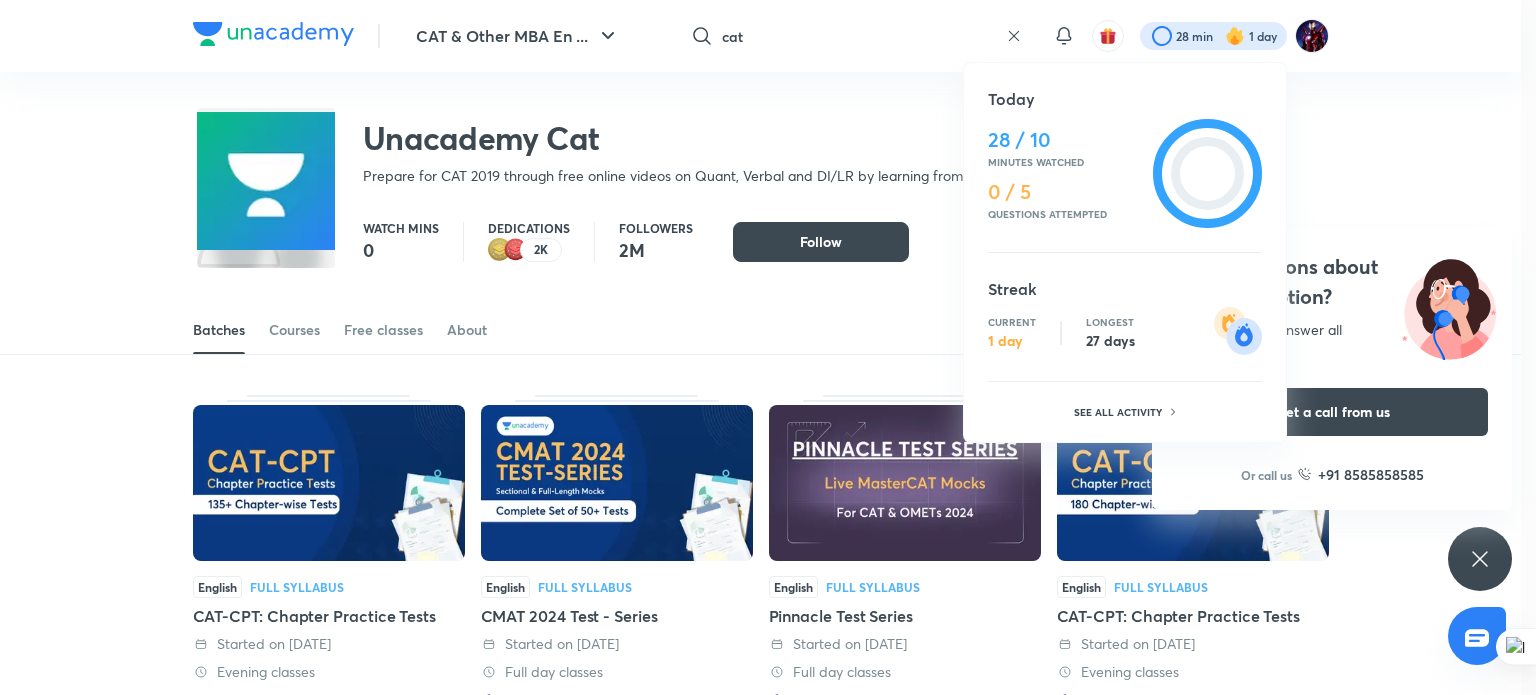 click at bounding box center [768, 347] 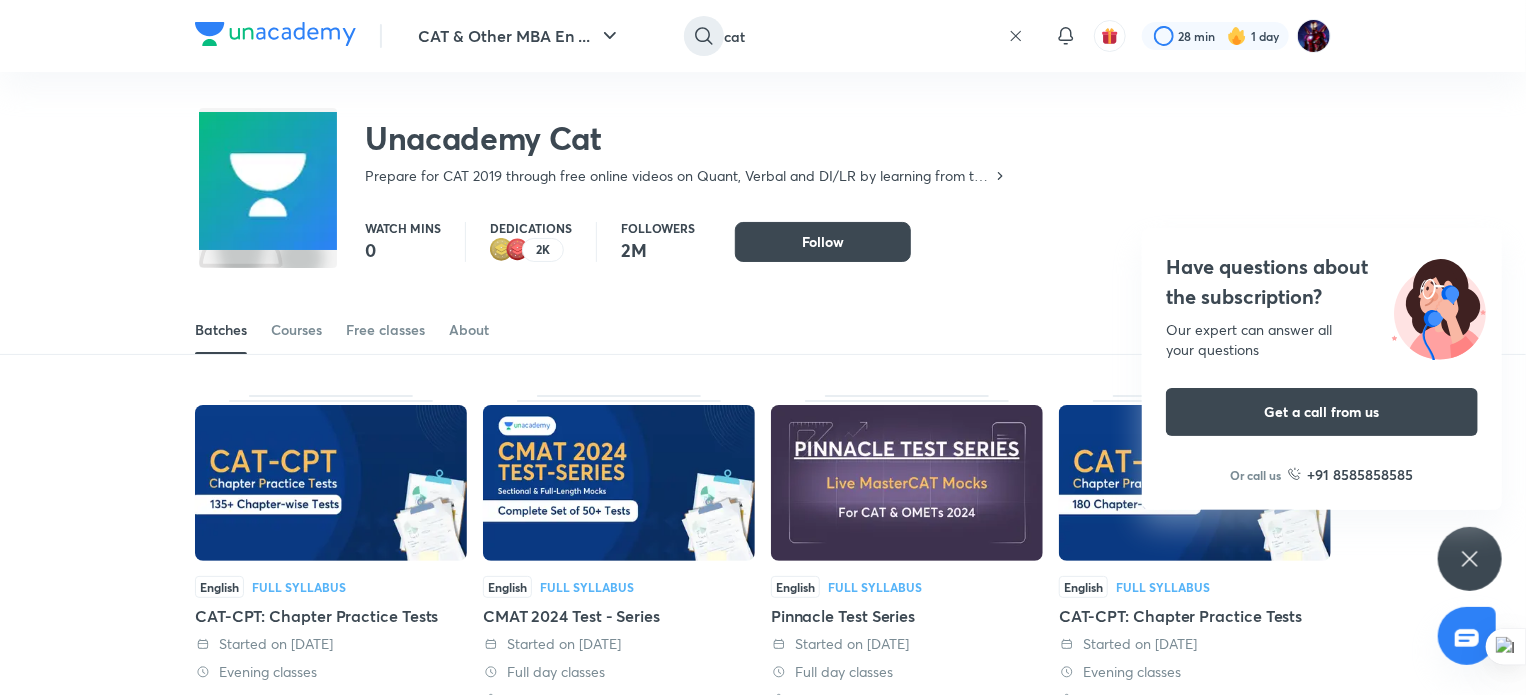 click at bounding box center [704, 36] 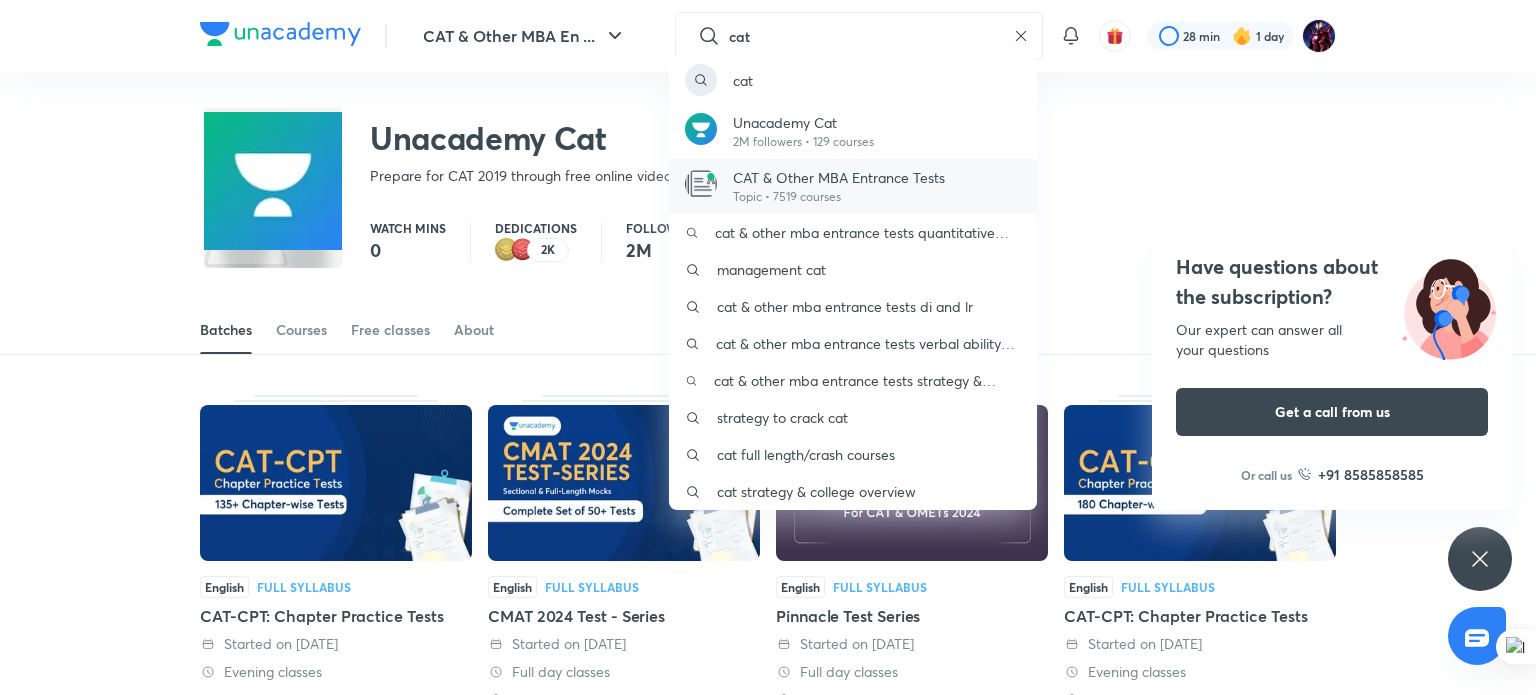 click on "Topic • 7519 courses" at bounding box center [839, 197] 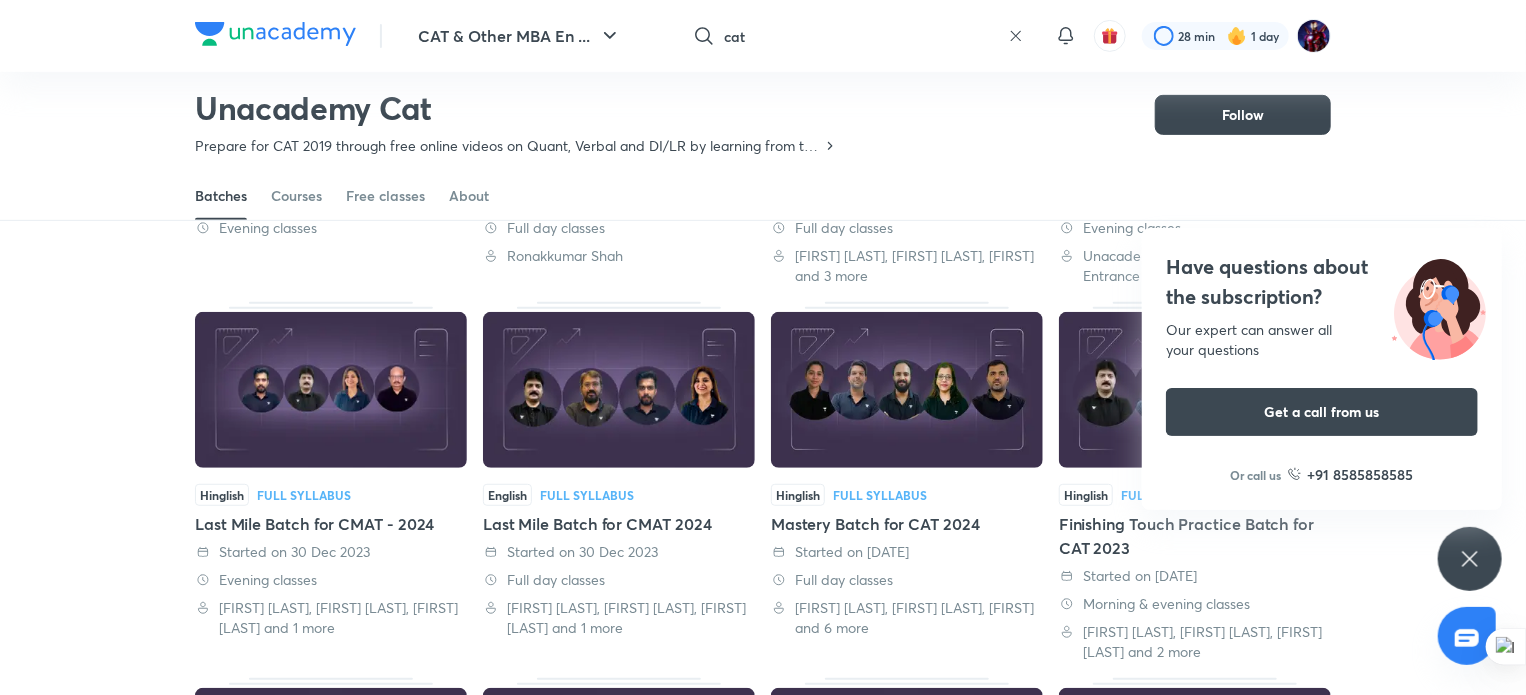 scroll, scrollTop: 186, scrollLeft: 0, axis: vertical 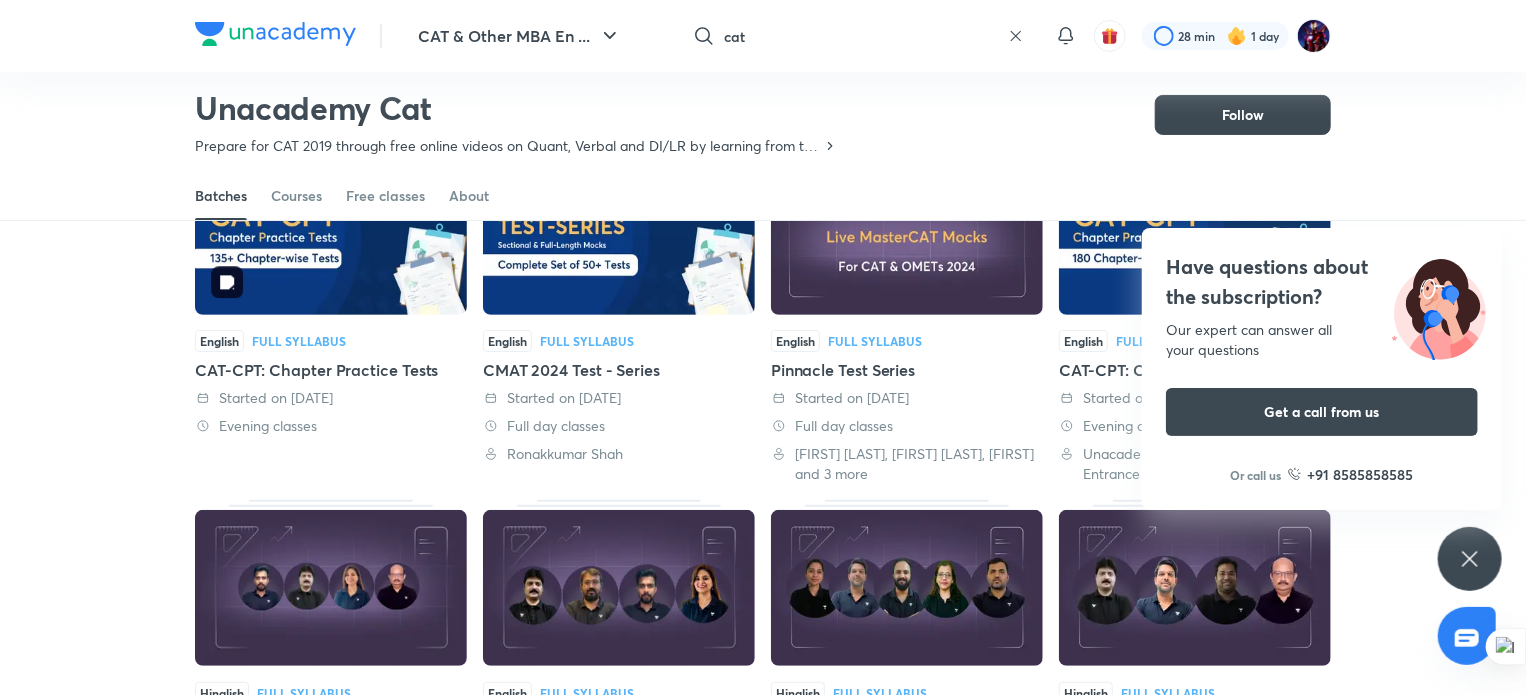 click at bounding box center (331, 237) 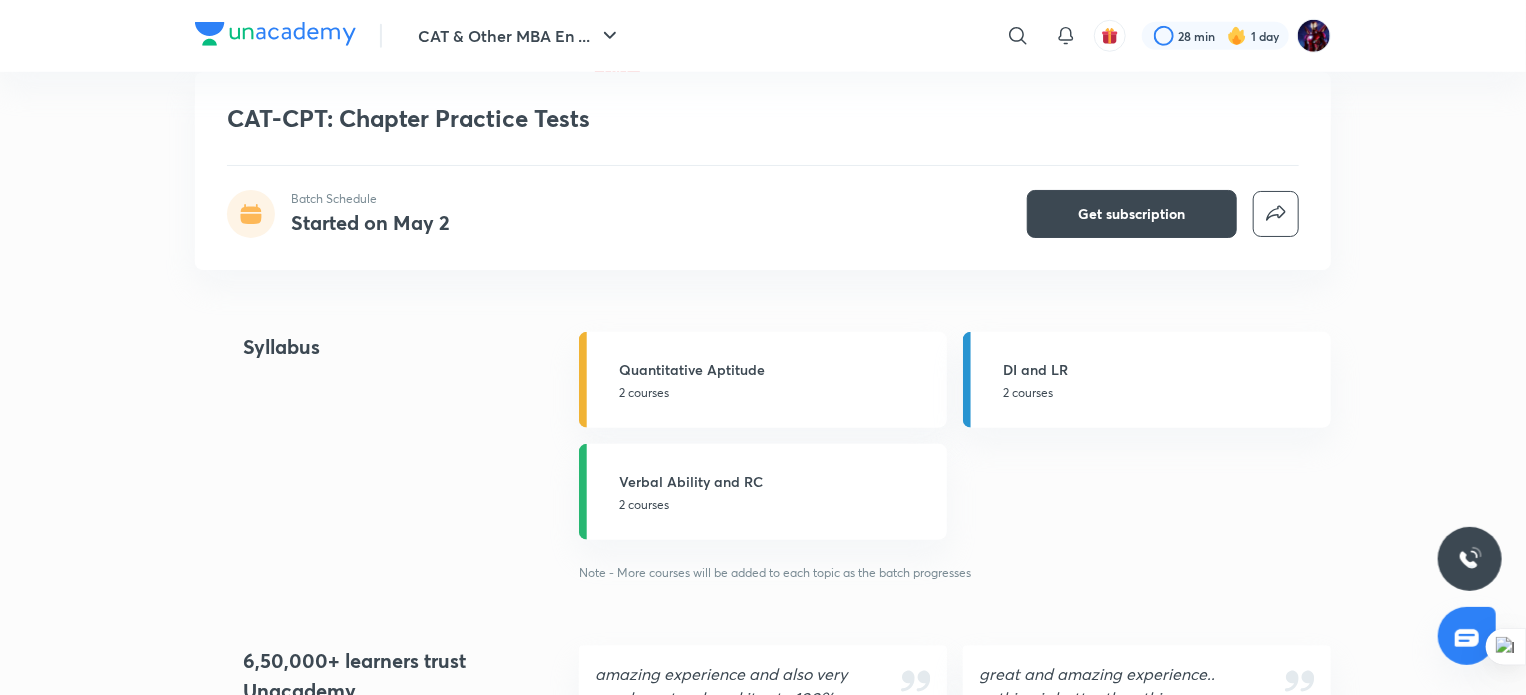 scroll, scrollTop: 900, scrollLeft: 0, axis: vertical 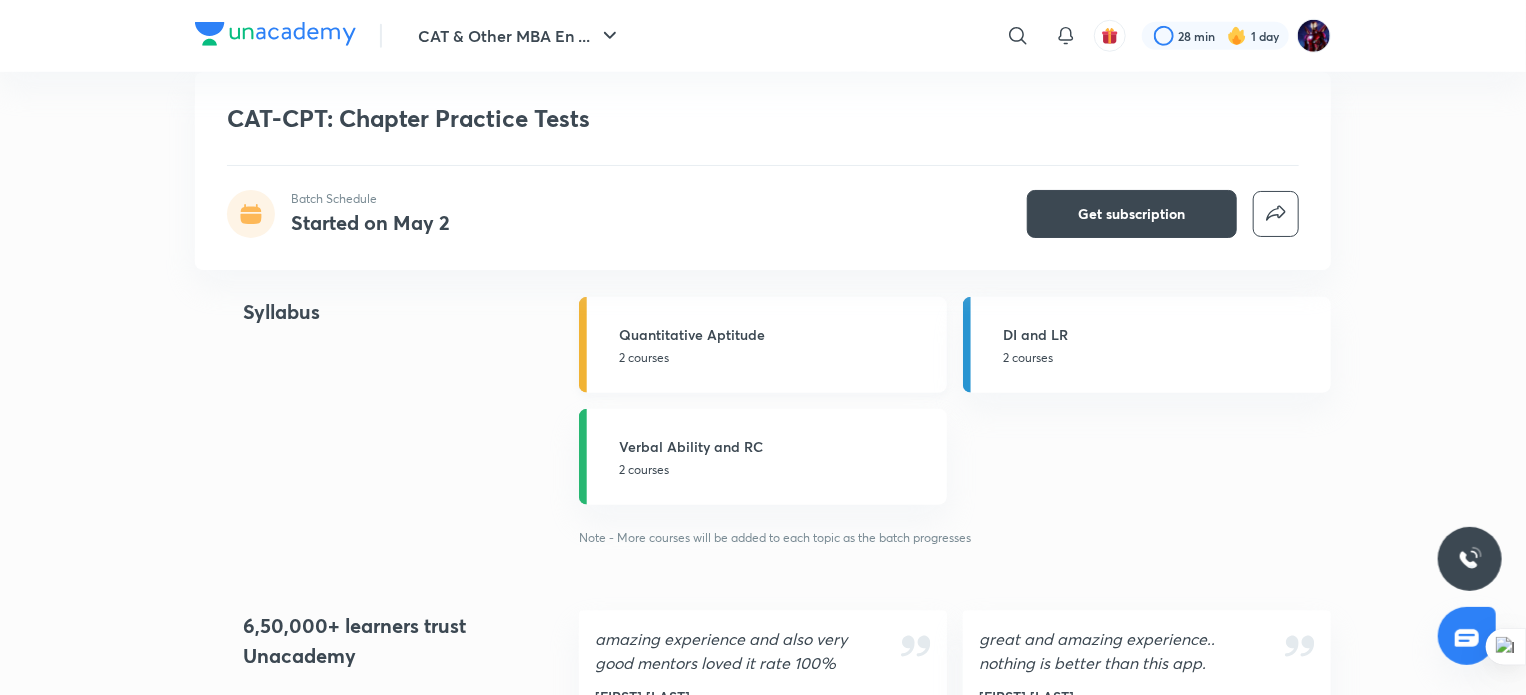 click on "2 courses" at bounding box center [777, 358] 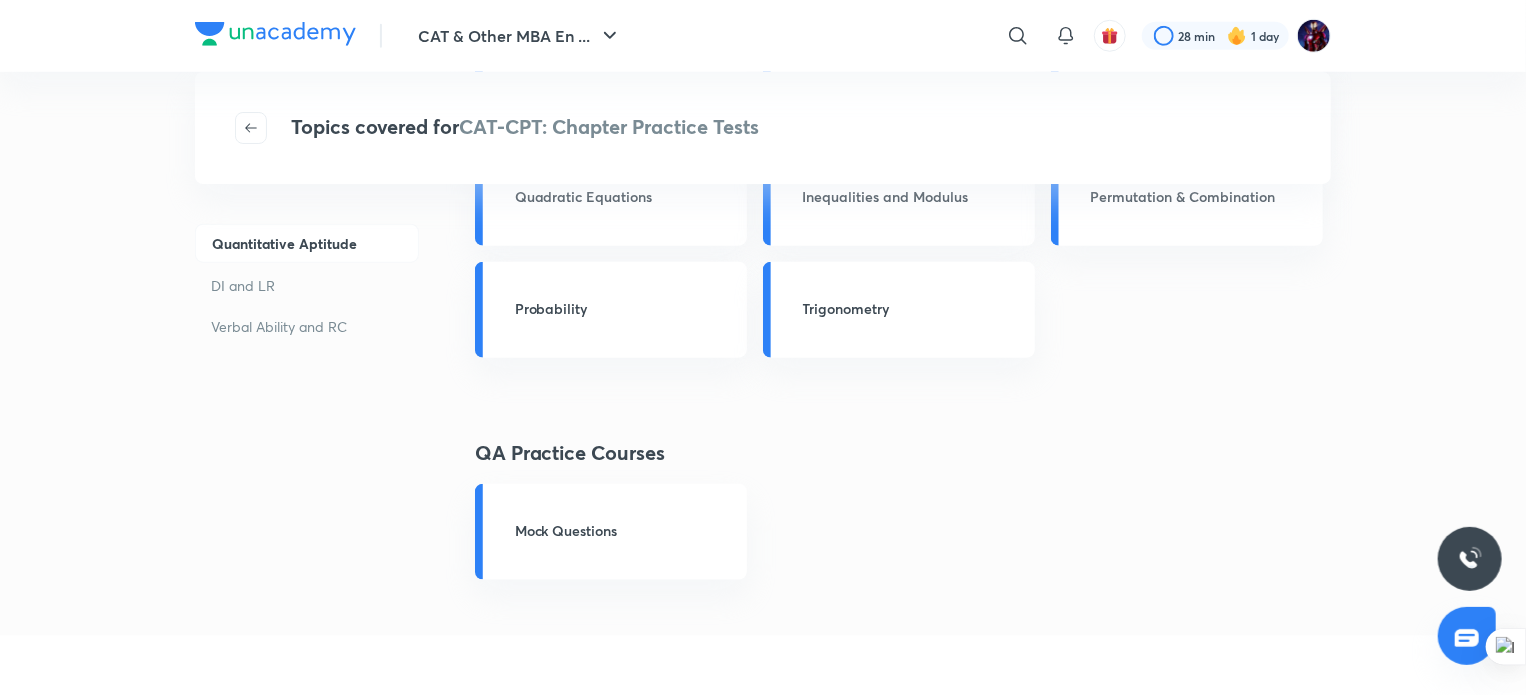 scroll, scrollTop: 0, scrollLeft: 0, axis: both 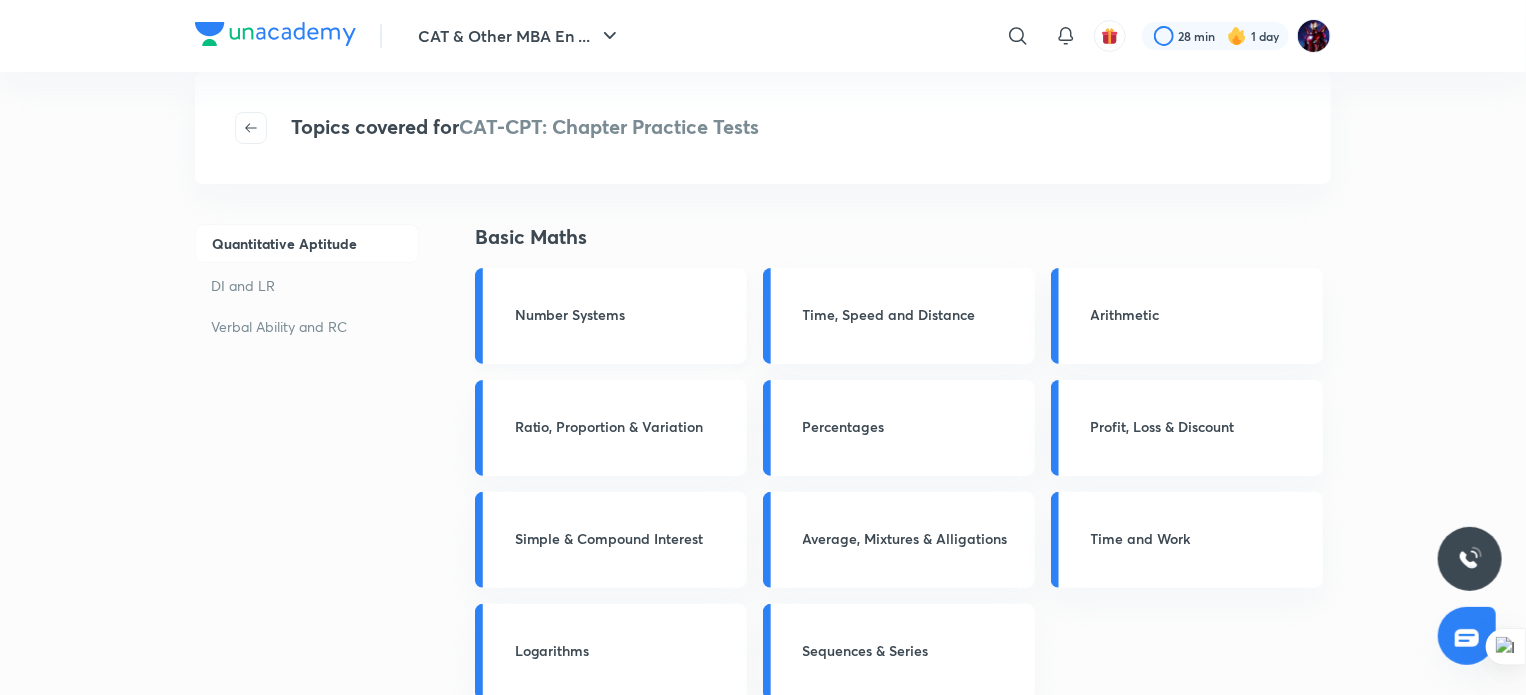click on "Number Systems" at bounding box center (625, 314) 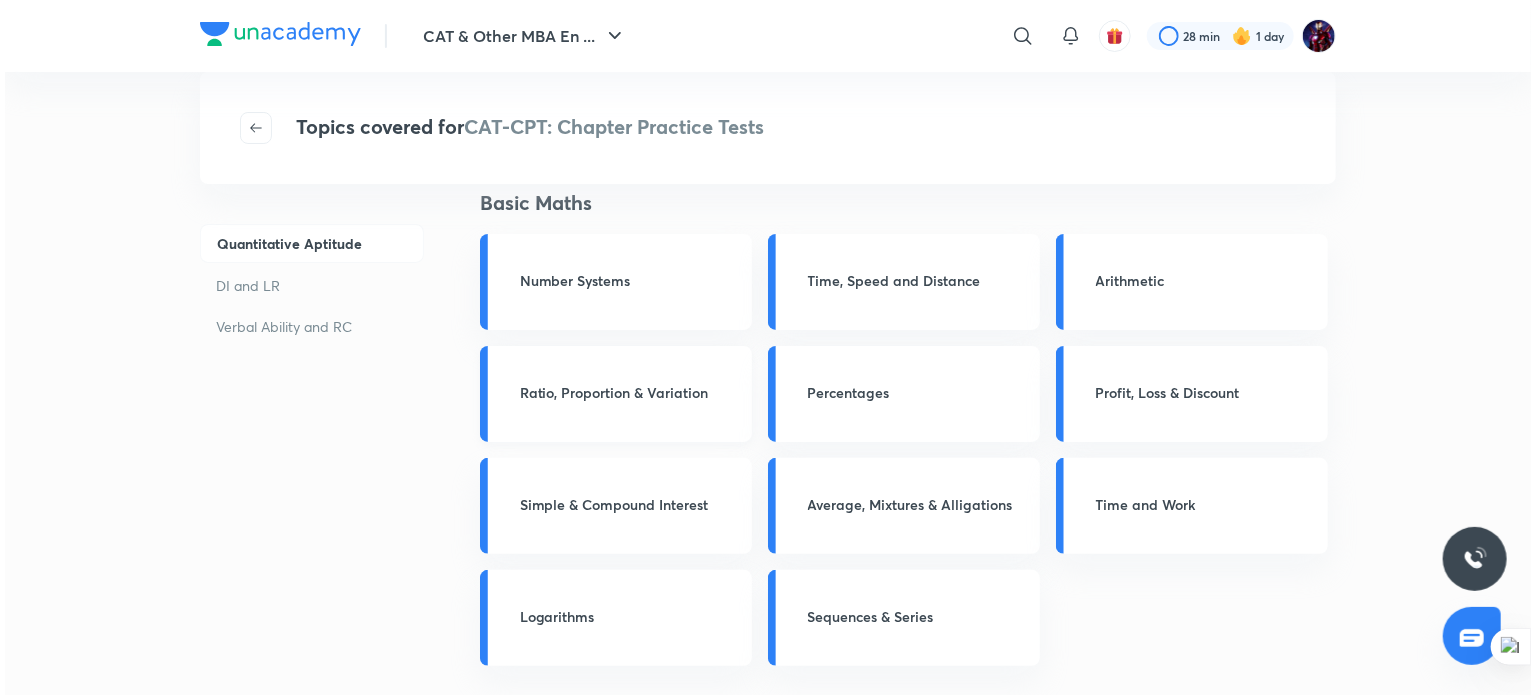 scroll, scrollTop: 0, scrollLeft: 0, axis: both 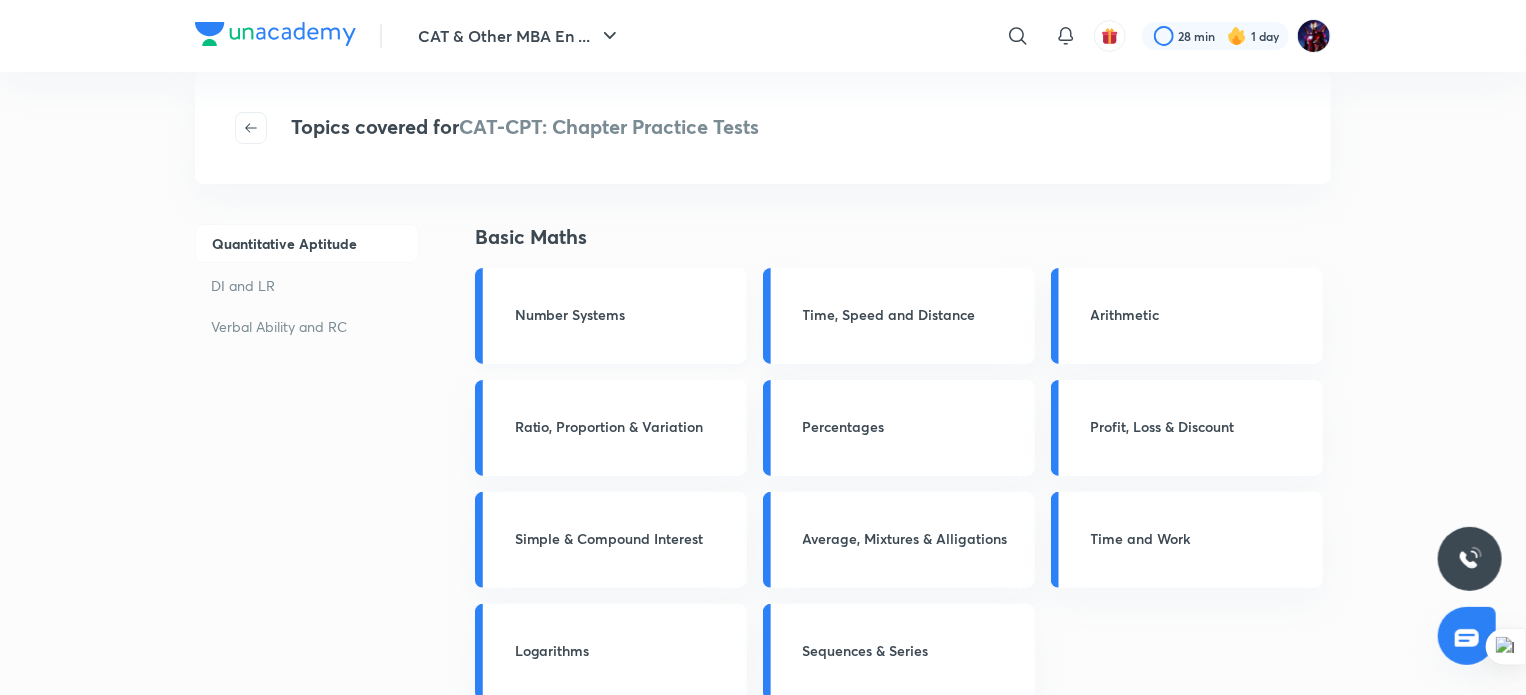 click on "Number Systems" at bounding box center [611, 316] 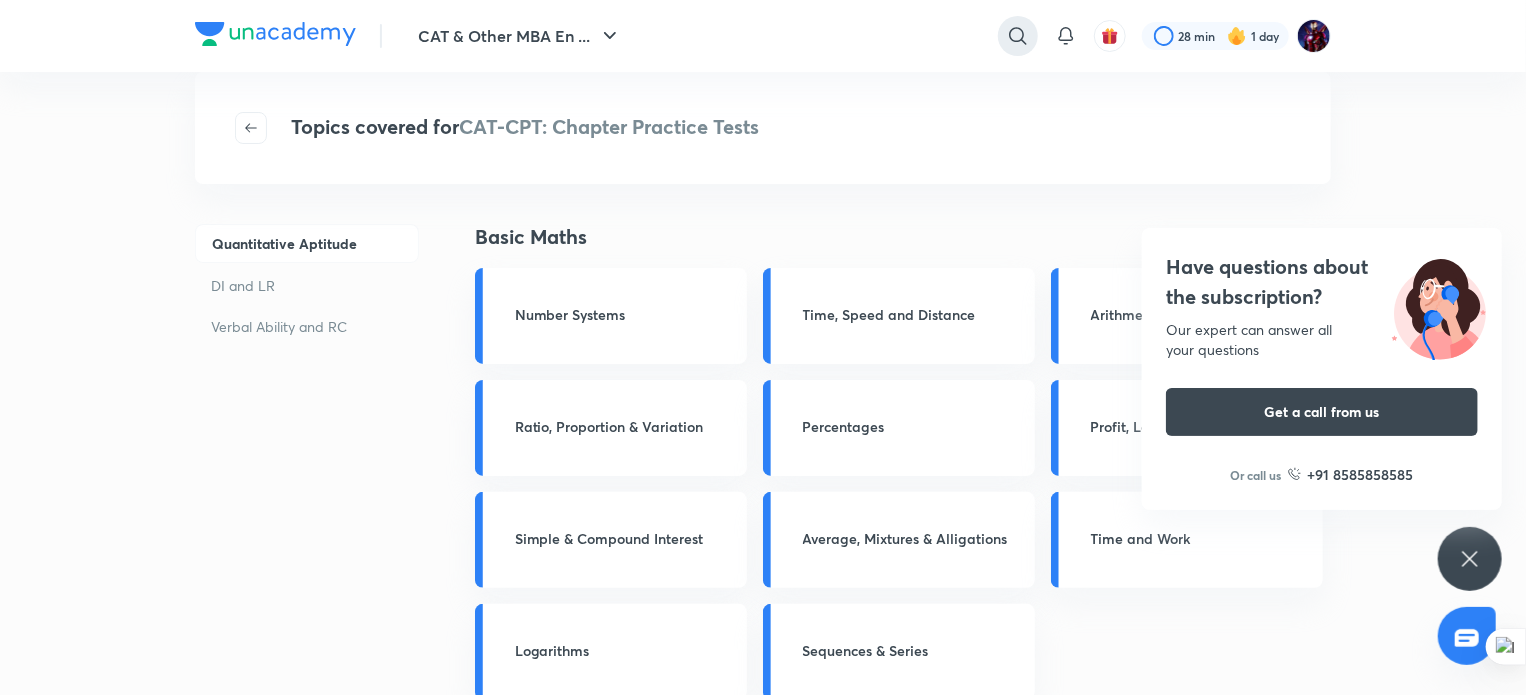 click 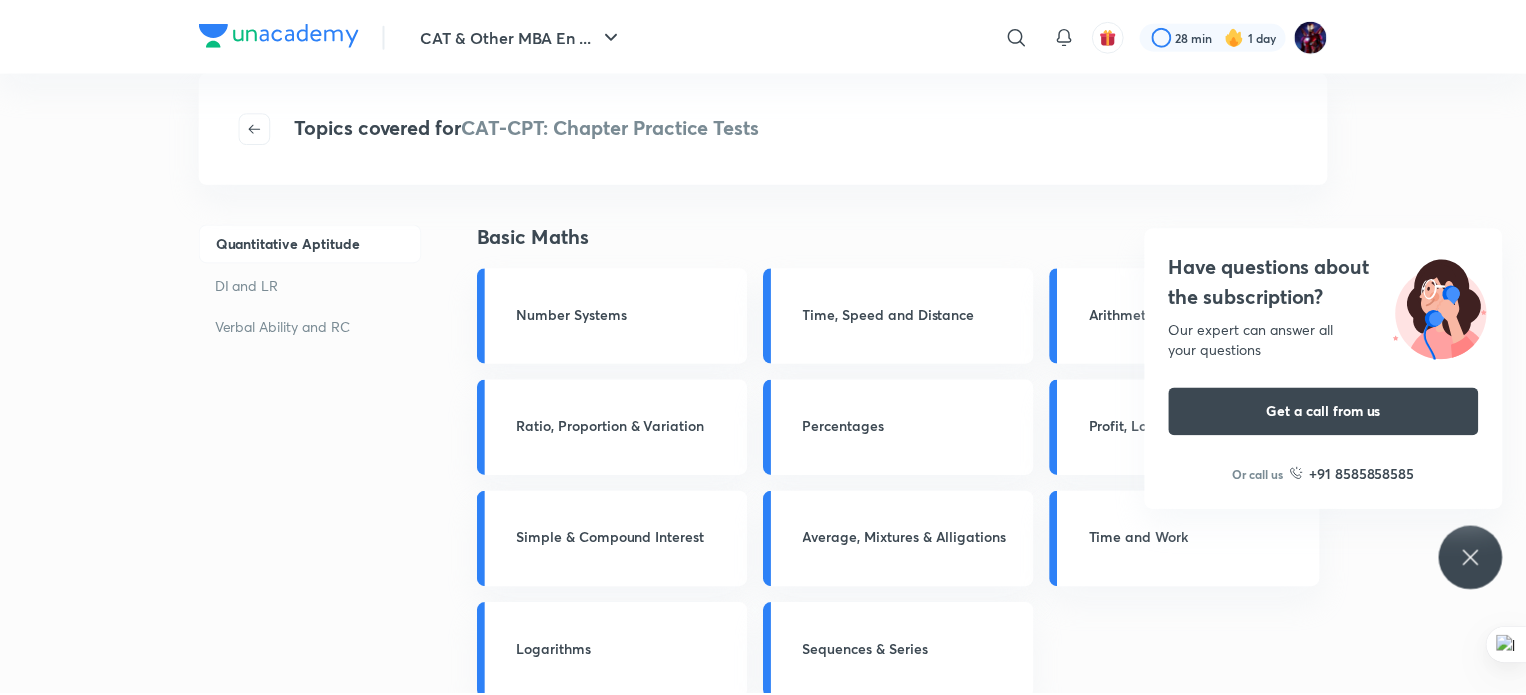 scroll, scrollTop: 900, scrollLeft: 0, axis: vertical 